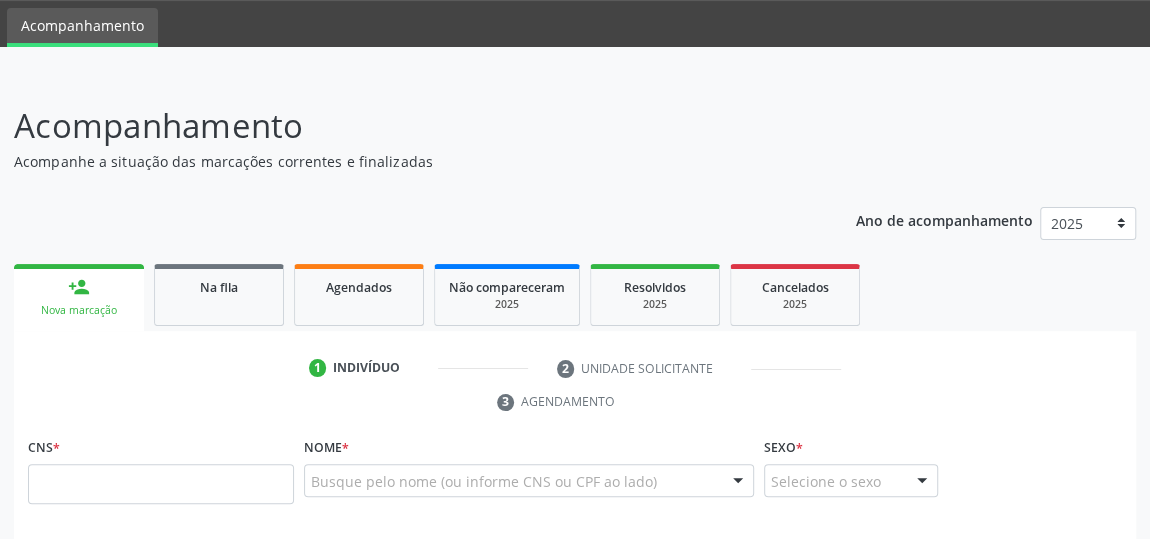 scroll, scrollTop: 90, scrollLeft: 0, axis: vertical 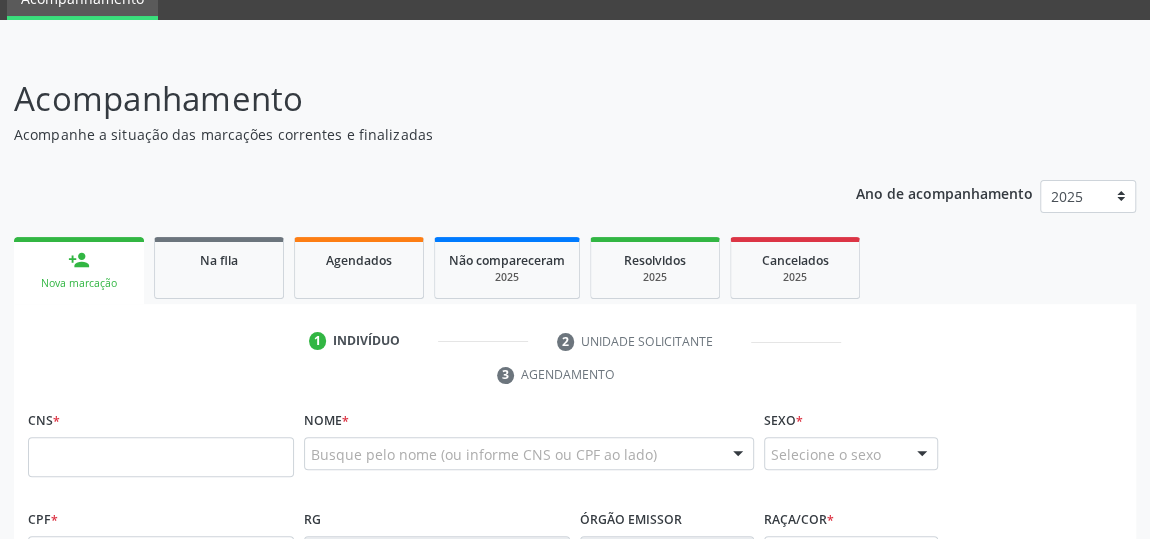 click at bounding box center (161, 457) 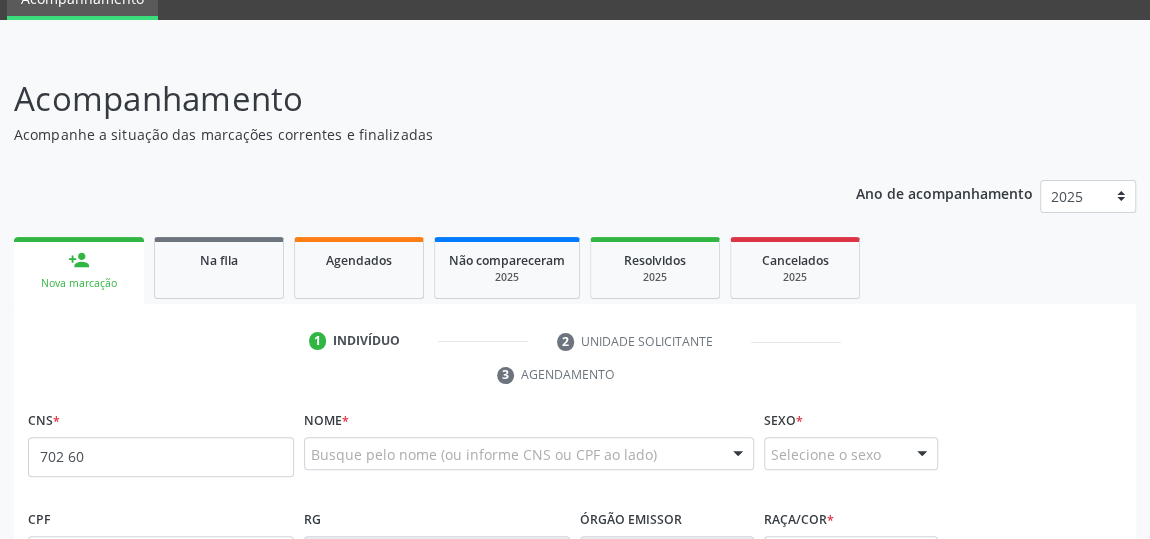 click on "702 60" at bounding box center (161, 457) 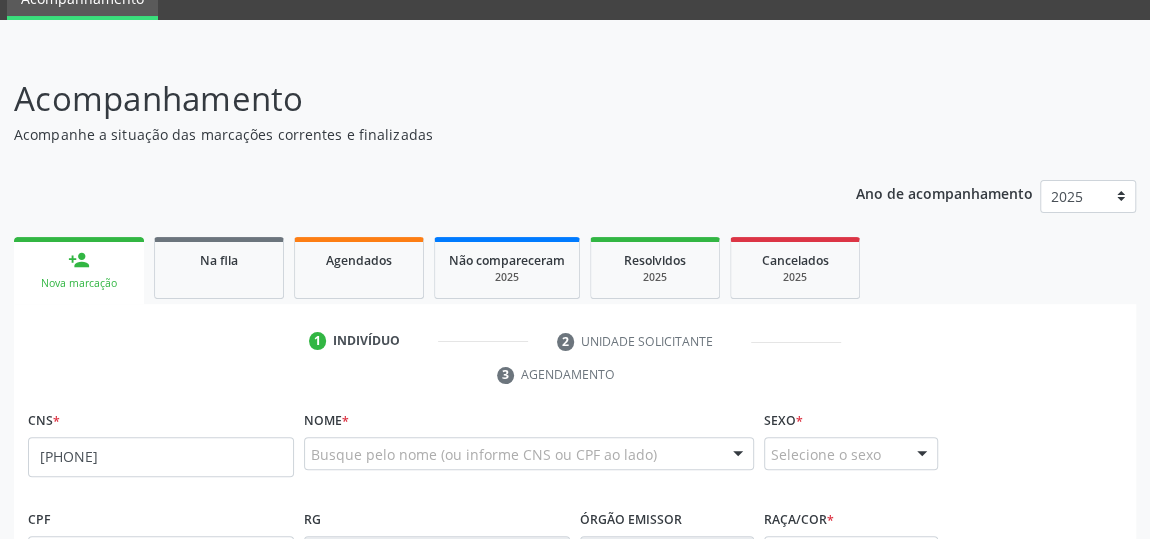 type on "702 6027 9571 7641" 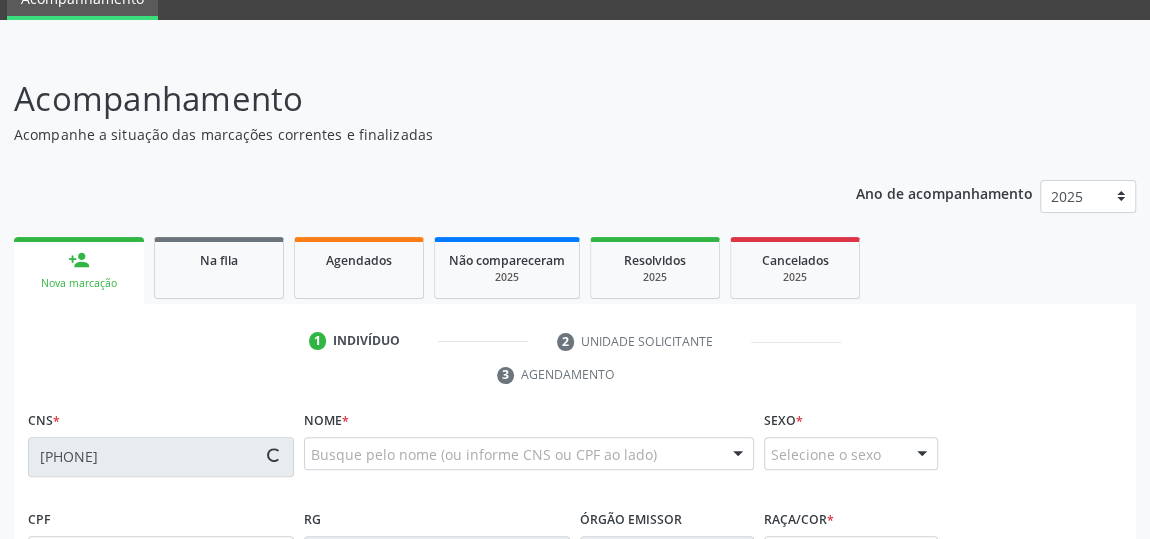 type on "186.543.574-01" 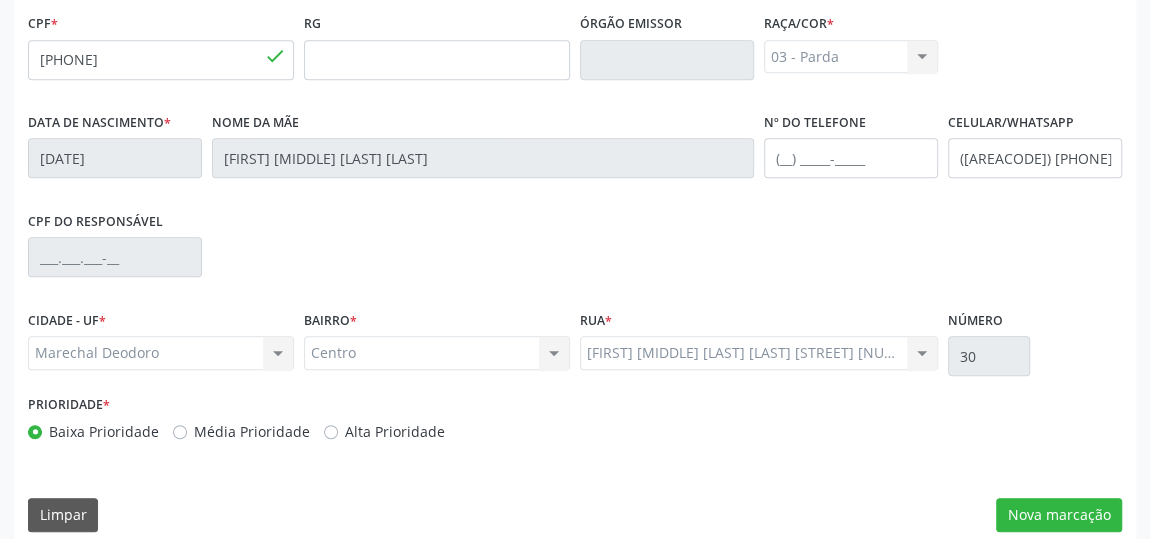 scroll, scrollTop: 604, scrollLeft: 0, axis: vertical 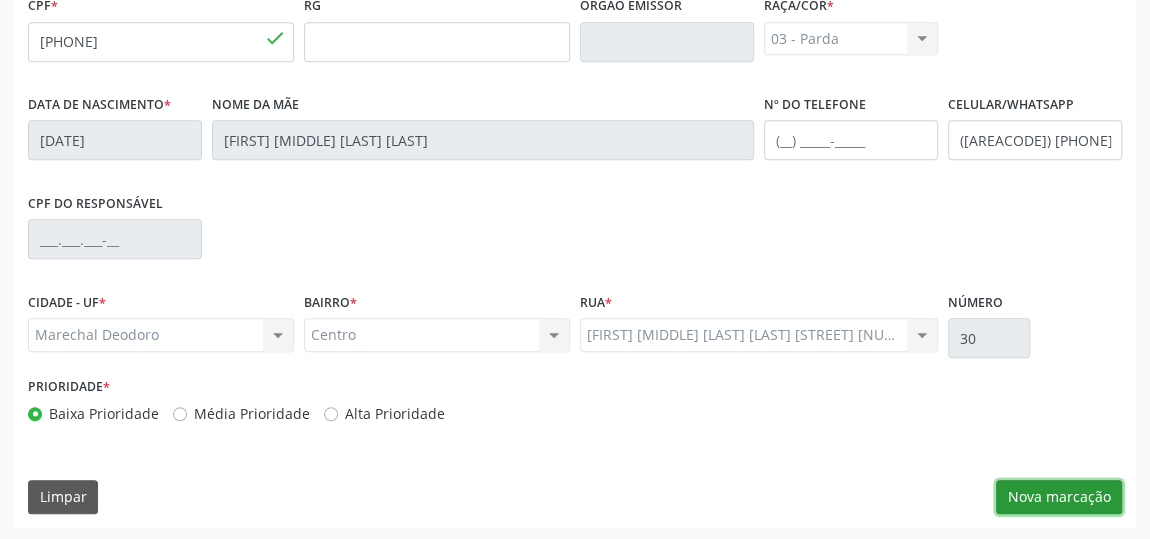 click on "Nova marcação" at bounding box center [1059, 497] 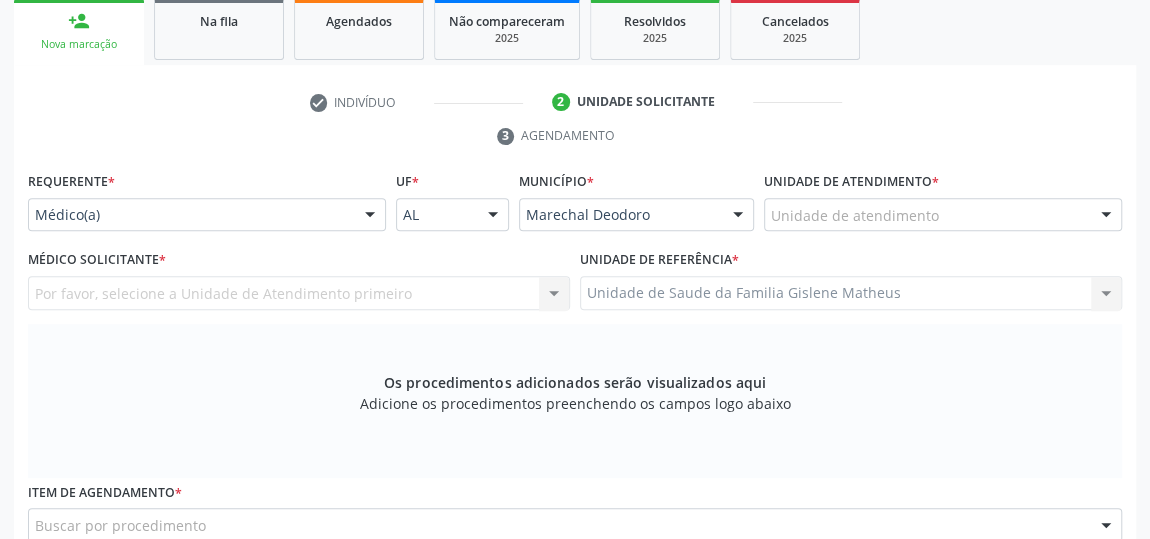 scroll, scrollTop: 240, scrollLeft: 0, axis: vertical 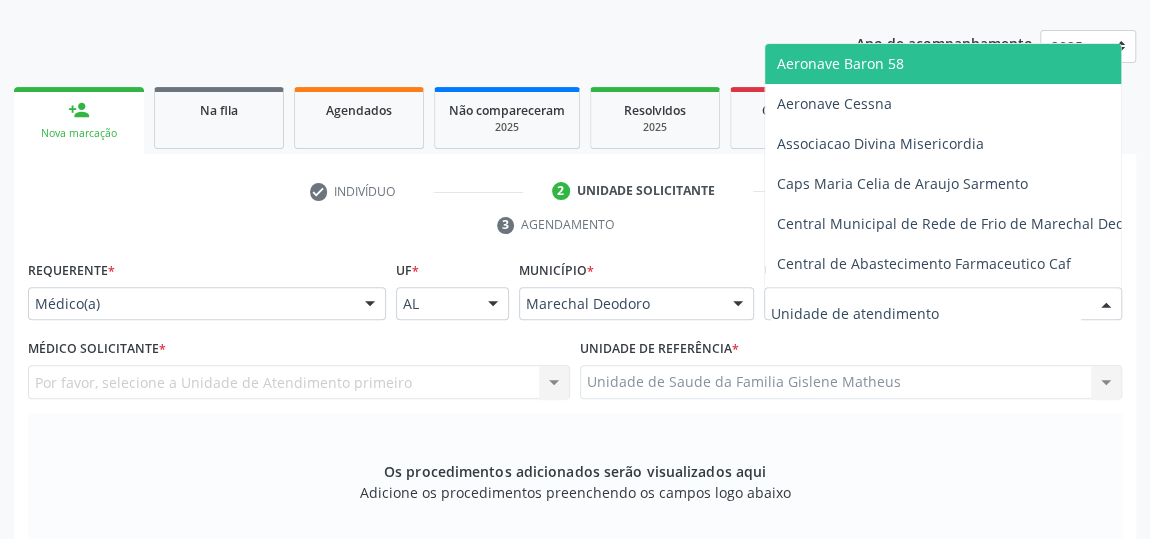 click at bounding box center [1106, 305] 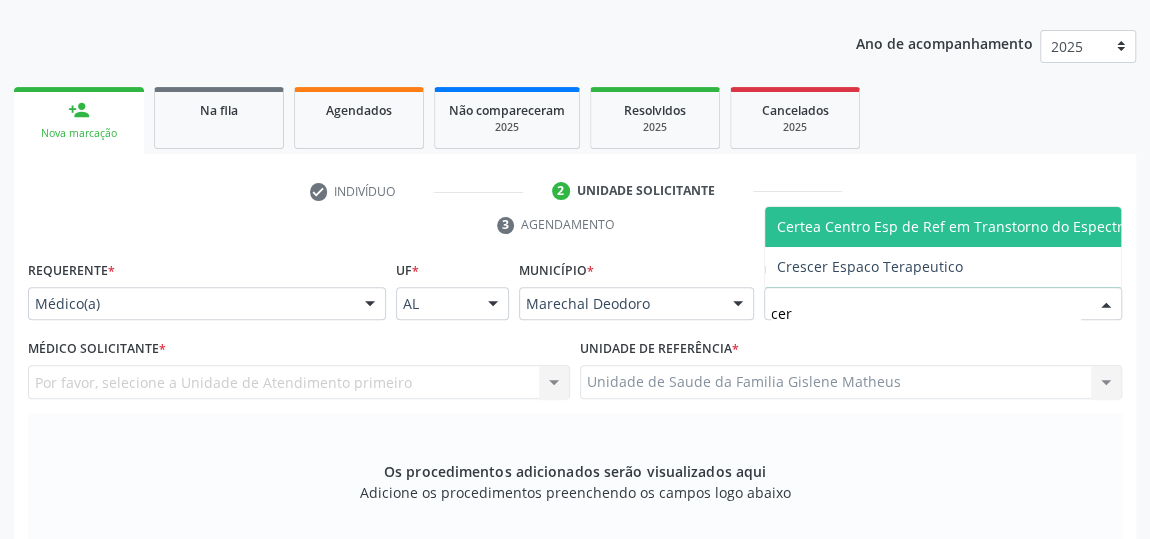 click on "Certea Centro Esp de Ref em Transtorno do Espectro Autista" at bounding box center [979, 227] 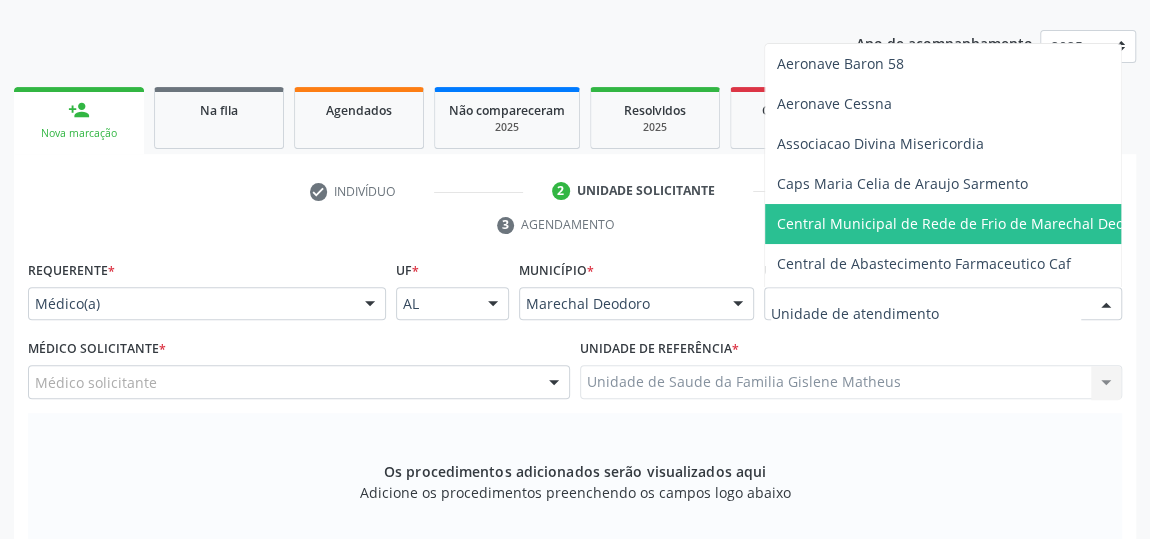click at bounding box center [1106, 305] 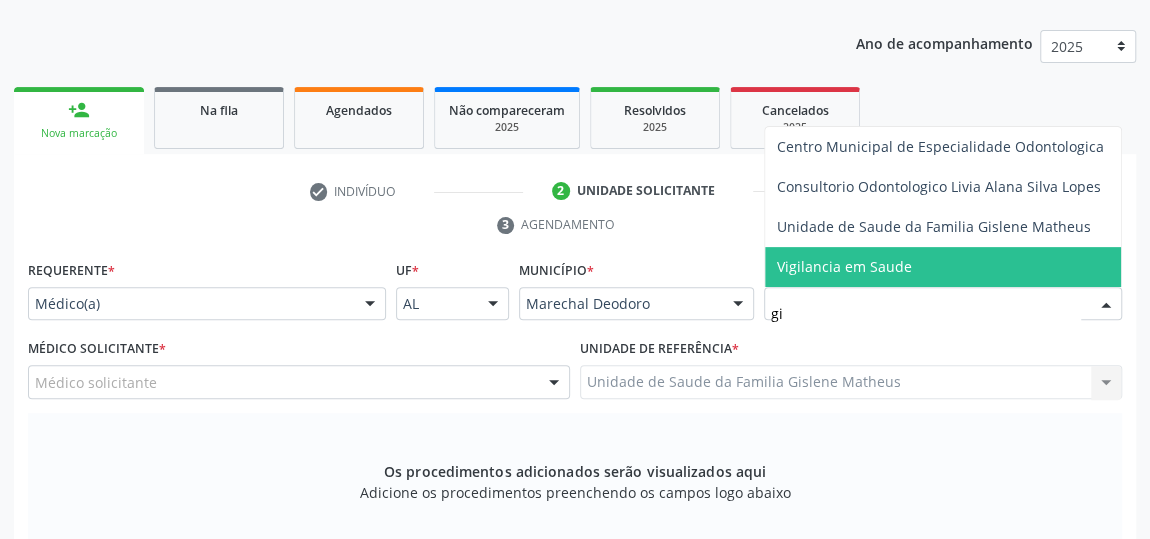 type on "gis" 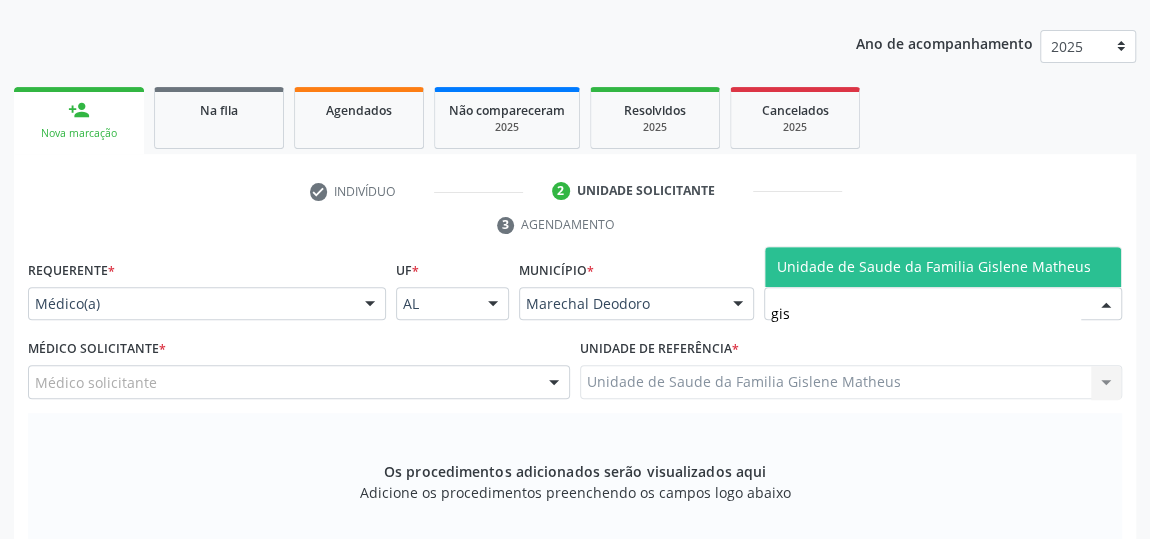 click on "Unidade de Saude da Familia Gislene Matheus" at bounding box center (934, 266) 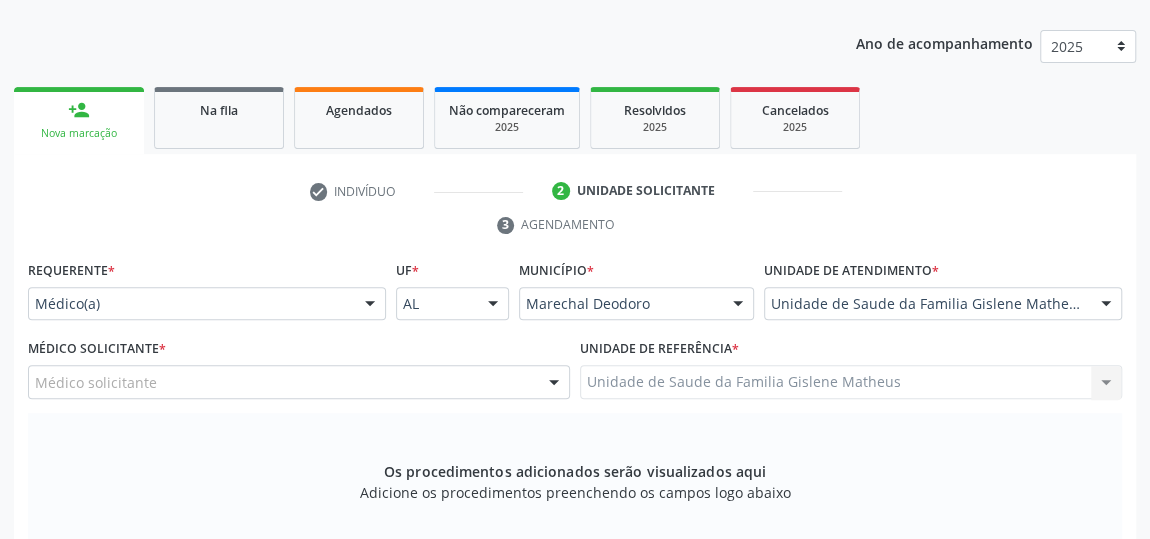 click at bounding box center (554, 383) 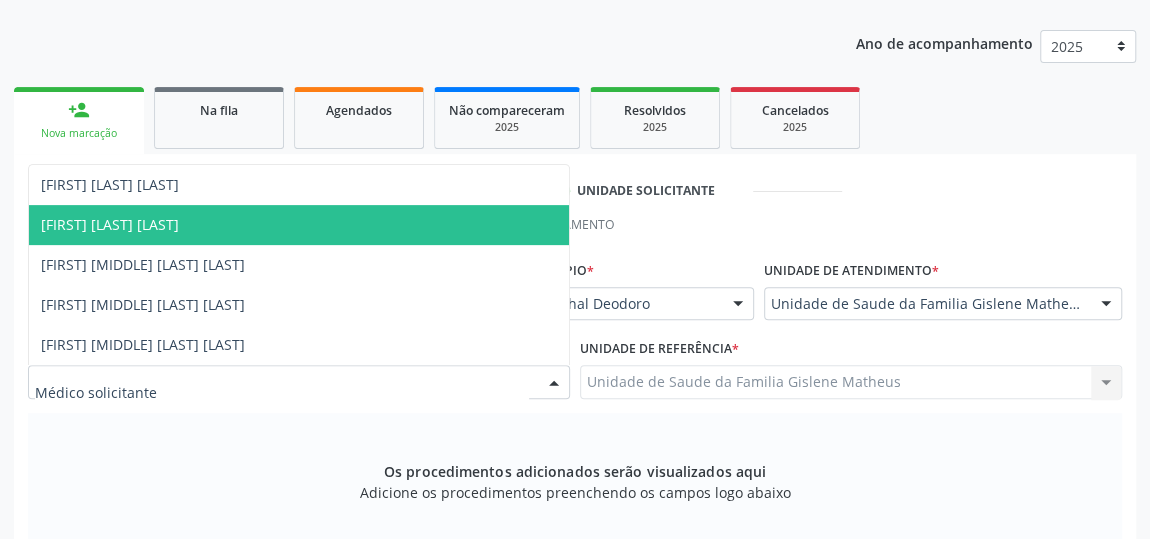 click on "[FIRST] [LAST] Gomes" at bounding box center [110, 224] 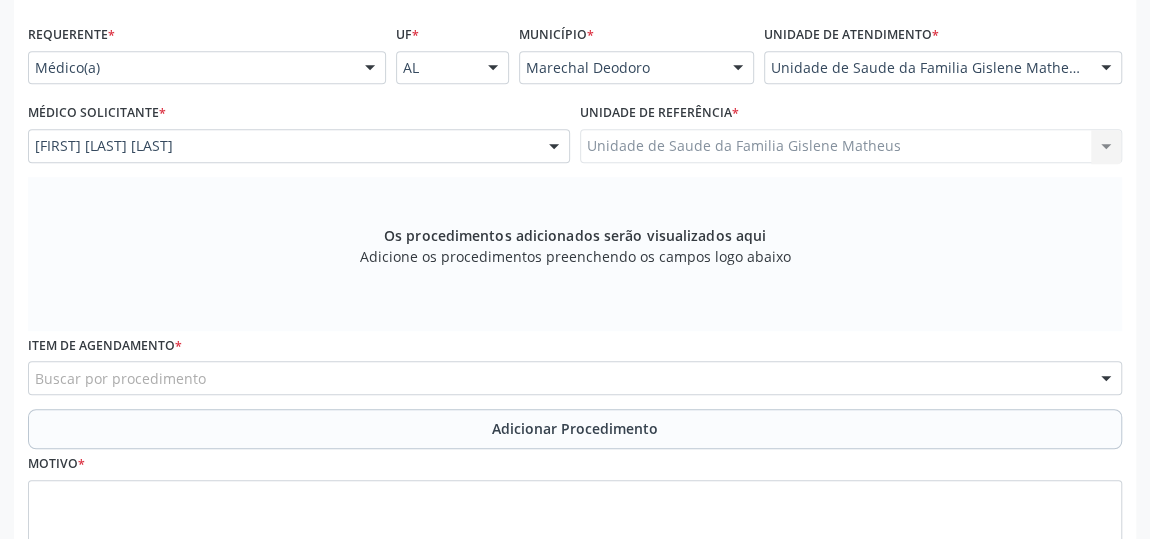 scroll, scrollTop: 513, scrollLeft: 0, axis: vertical 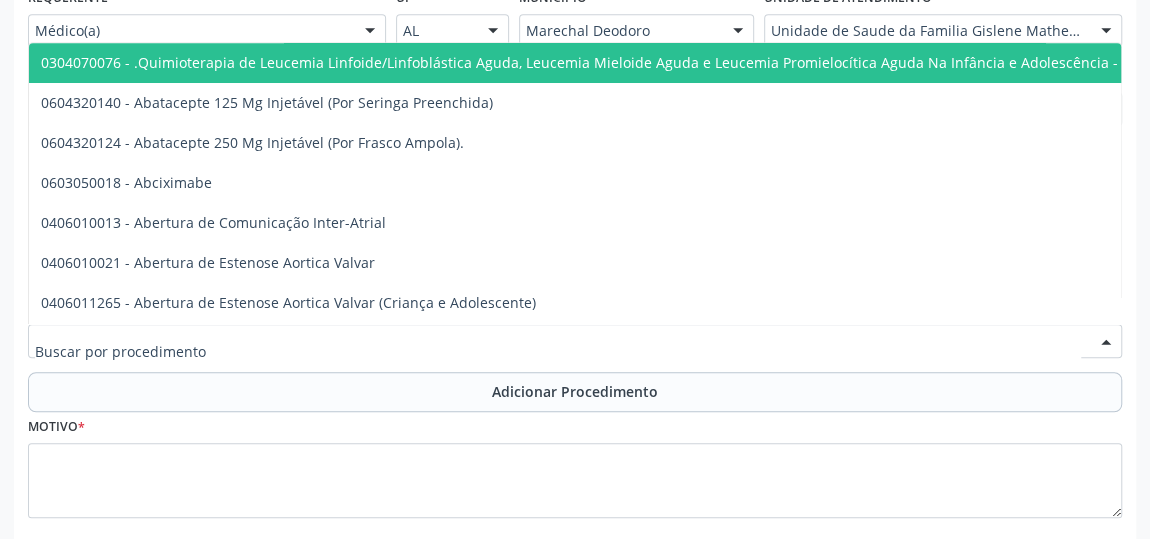 click at bounding box center (575, 341) 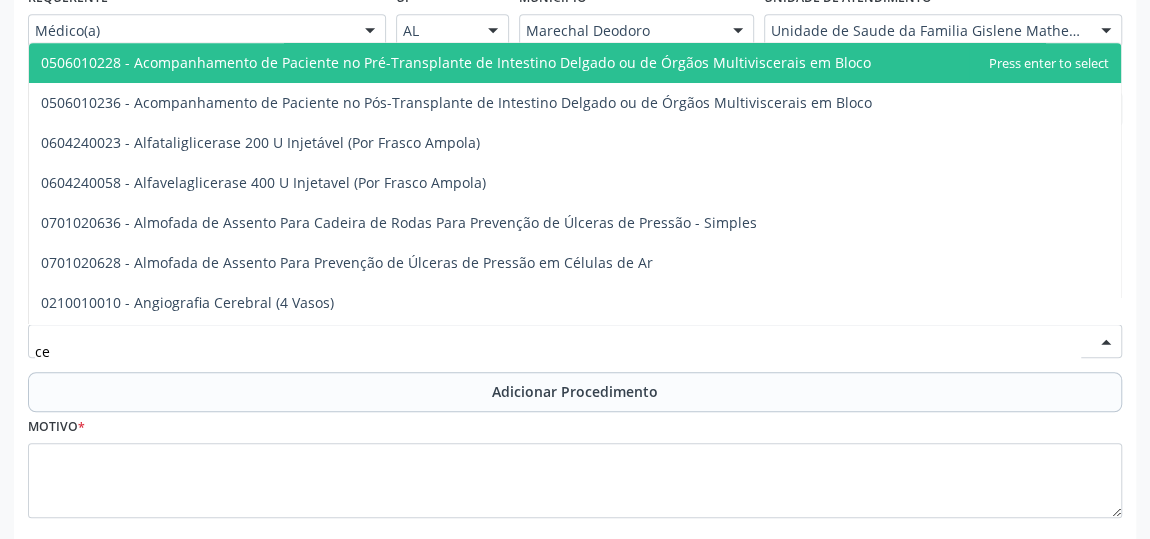type on "c" 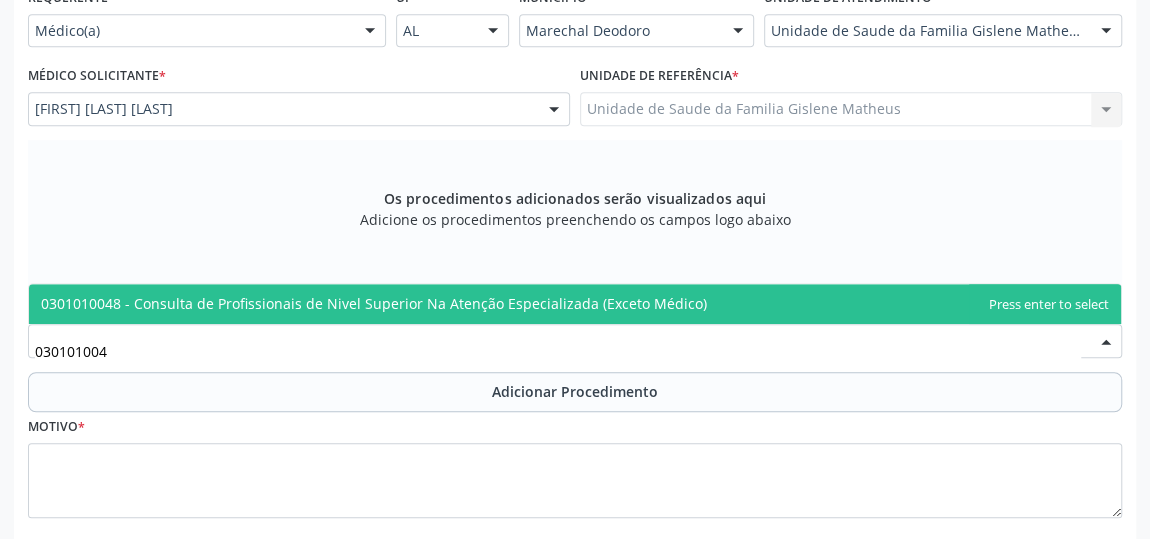 type on "0301010048" 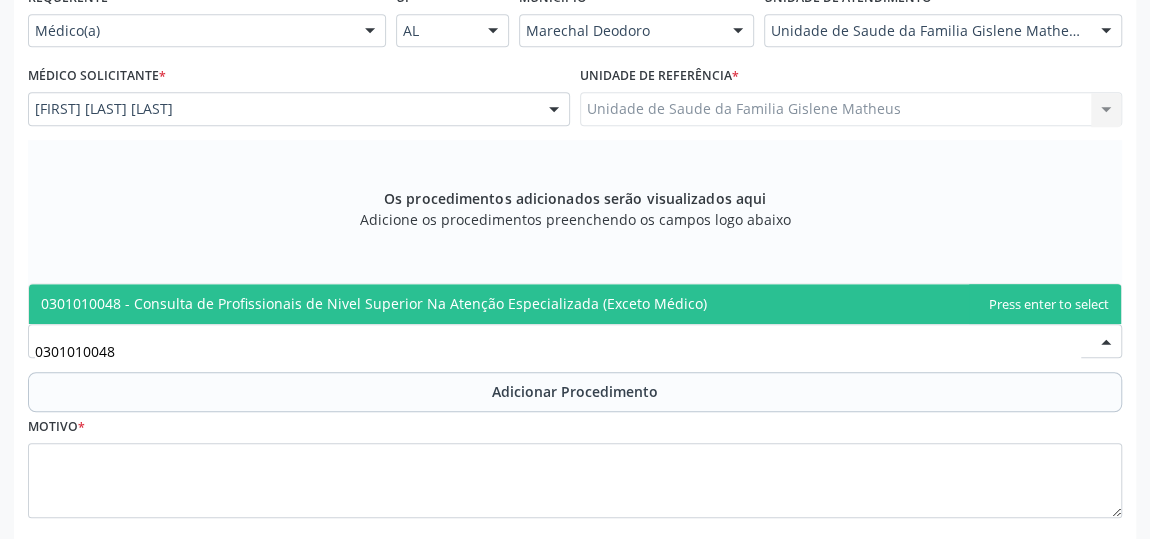 click on "0301010048 - Consulta de Profissionais de Nivel Superior Na Atenção Especializada (Exceto Médico)" at bounding box center [374, 303] 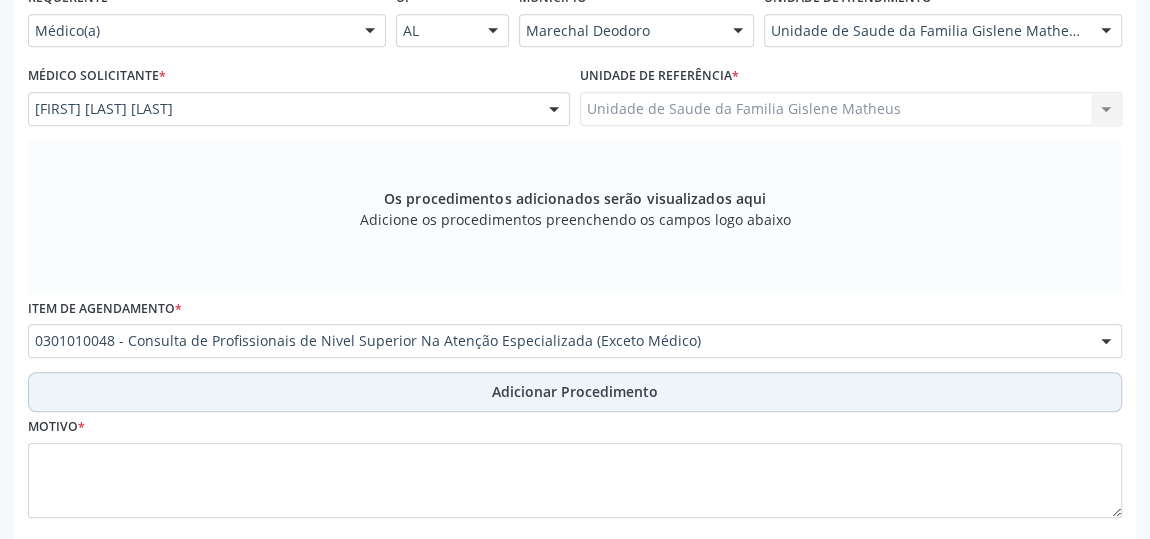 click on "Adicionar Procedimento" at bounding box center (575, 391) 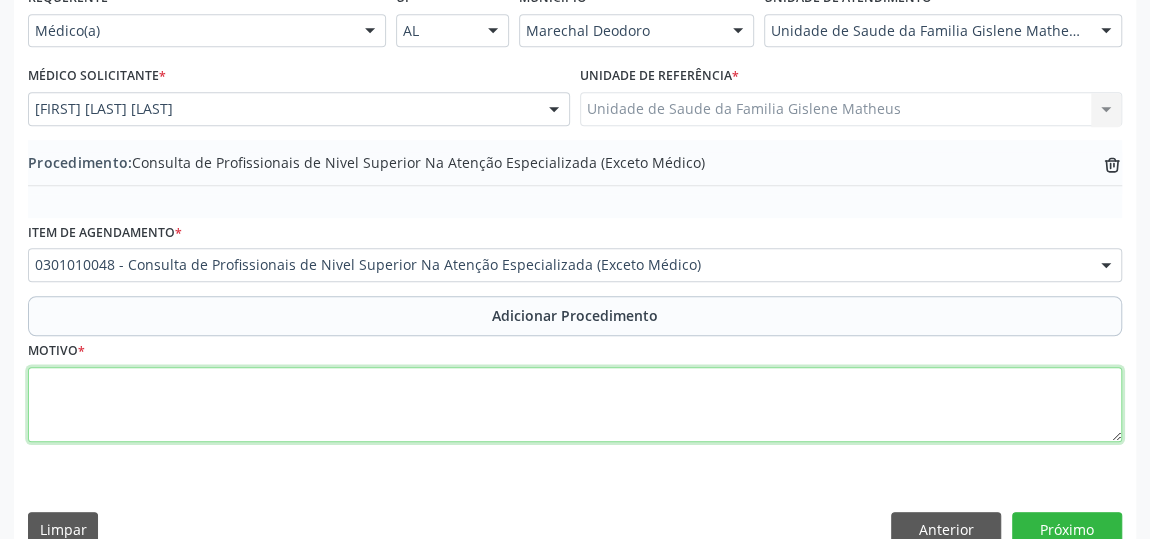 click at bounding box center [575, 405] 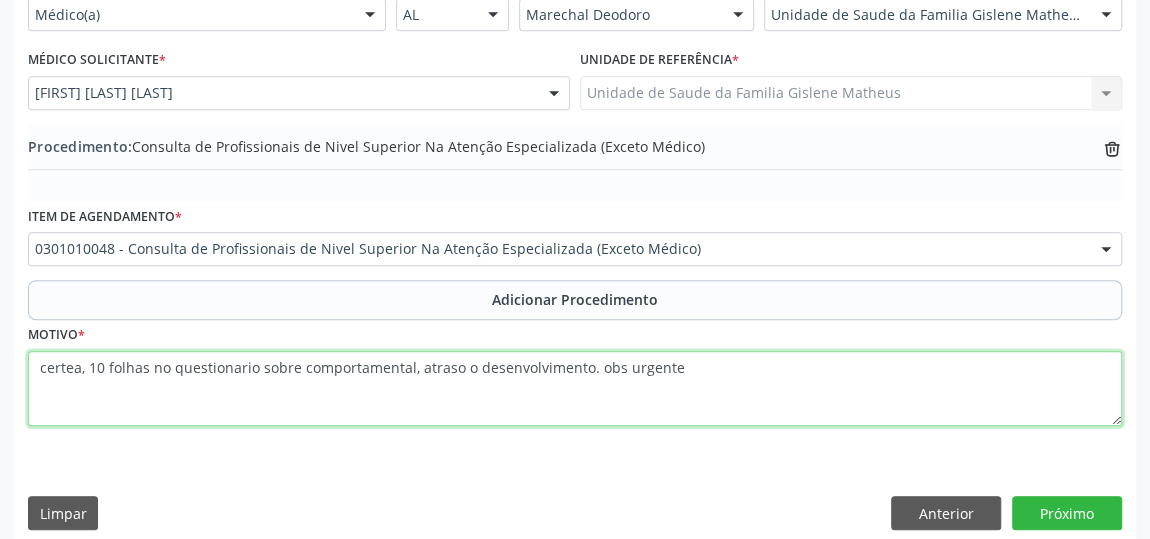scroll, scrollTop: 544, scrollLeft: 0, axis: vertical 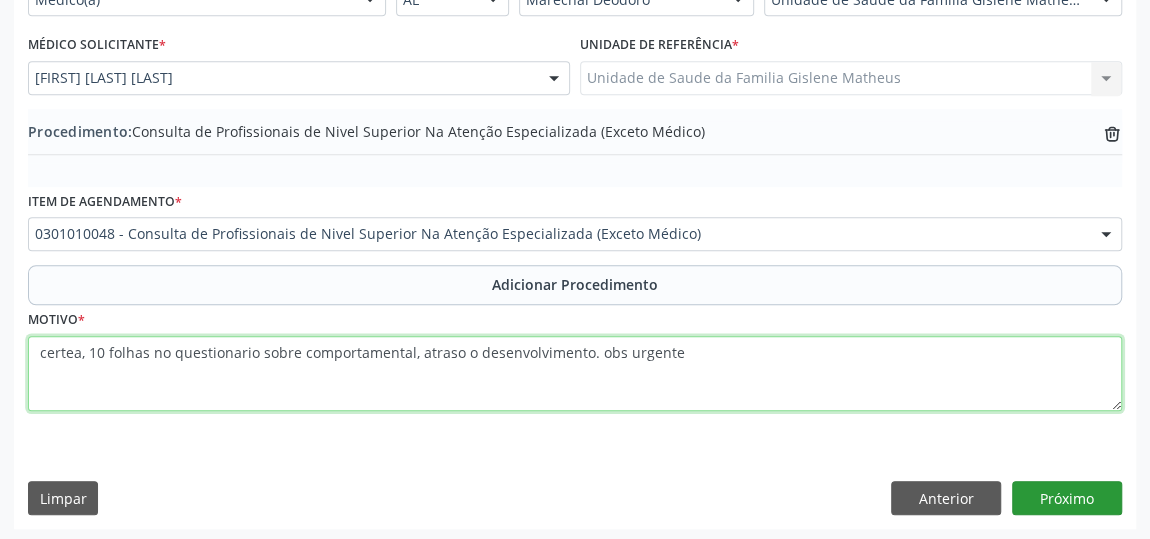 type on "certea, 10 folhas no questionario sobre comportamental, atraso o desenvolvimento. obs urgente" 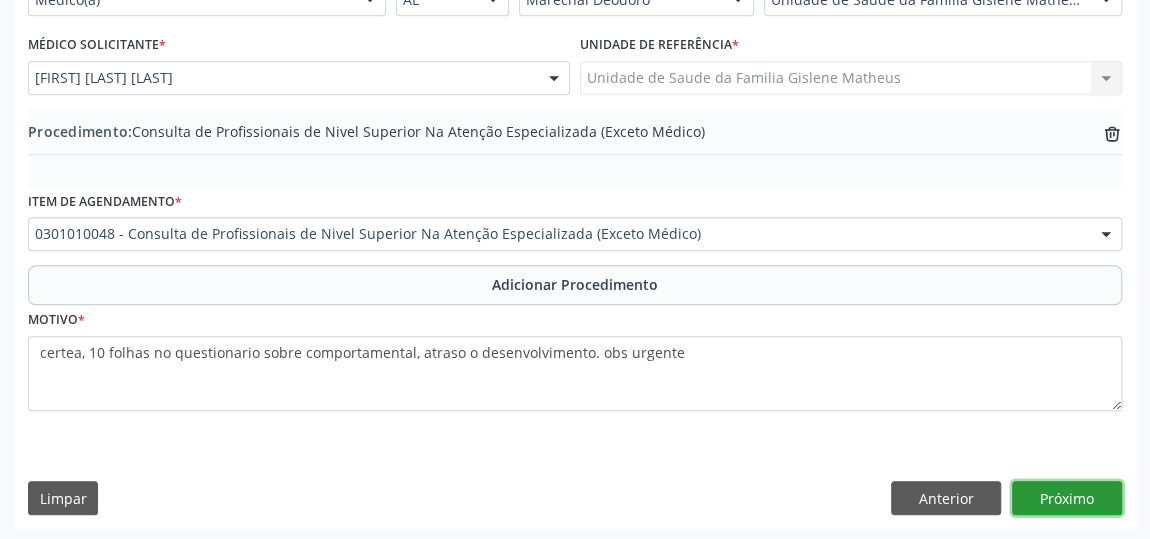 click on "Próximo" at bounding box center [1067, 498] 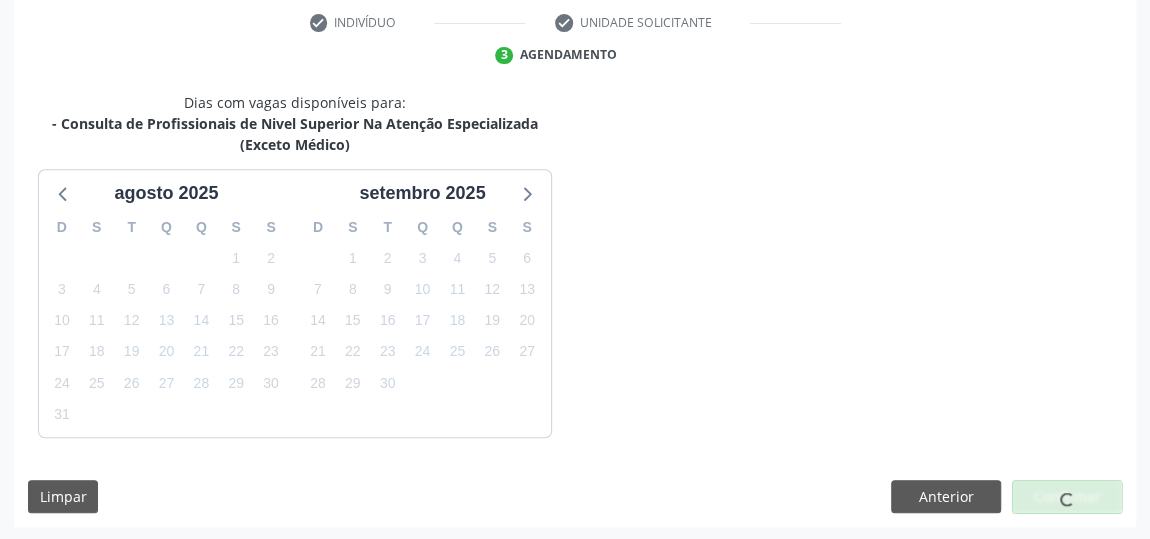 scroll, scrollTop: 467, scrollLeft: 0, axis: vertical 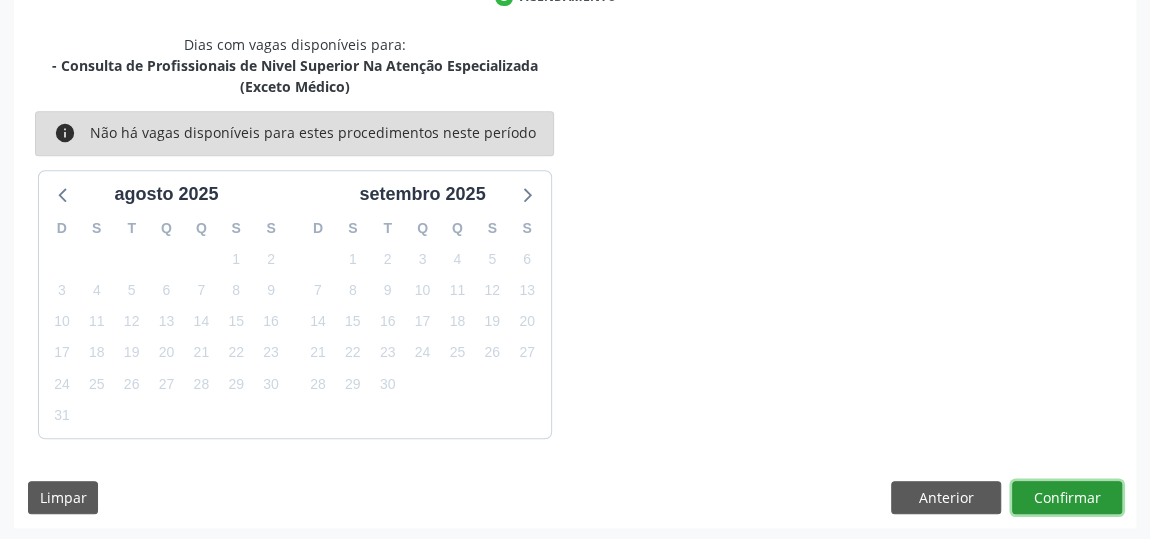 click on "Confirmar" at bounding box center (1067, 498) 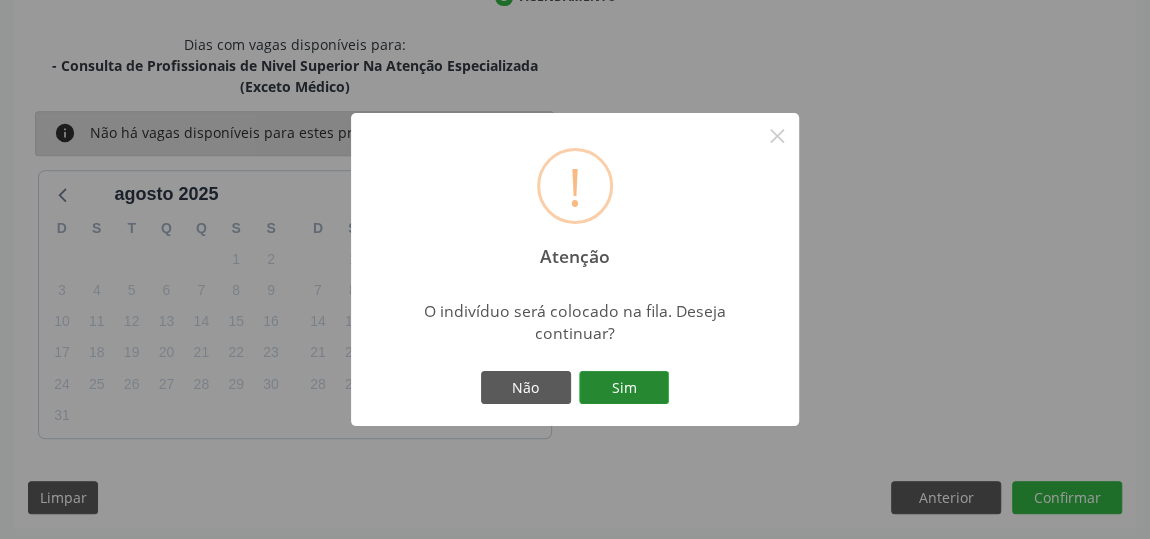 click on "Sim" at bounding box center [624, 388] 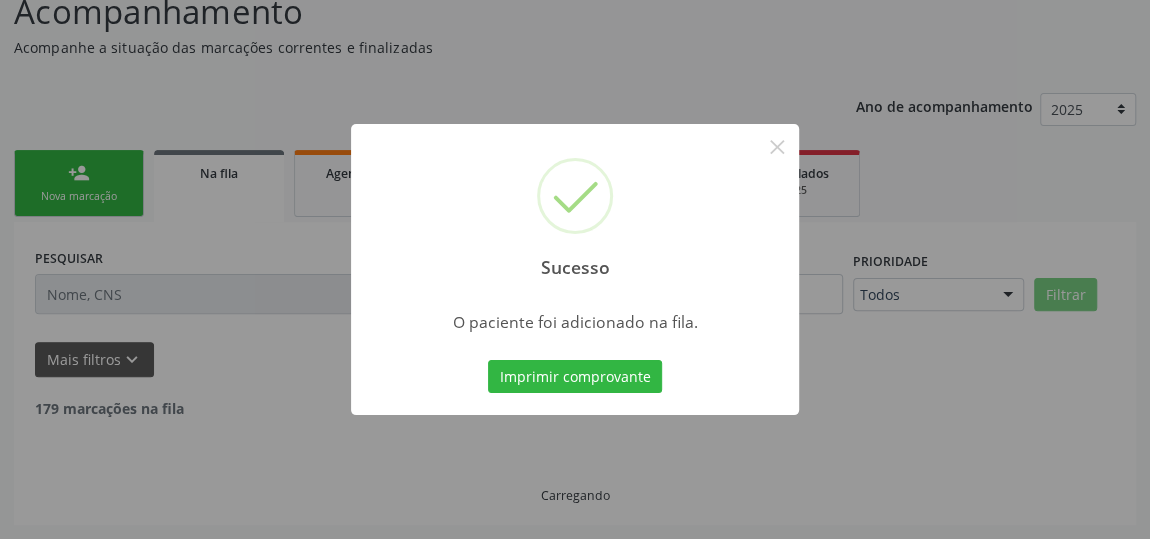 scroll, scrollTop: 153, scrollLeft: 0, axis: vertical 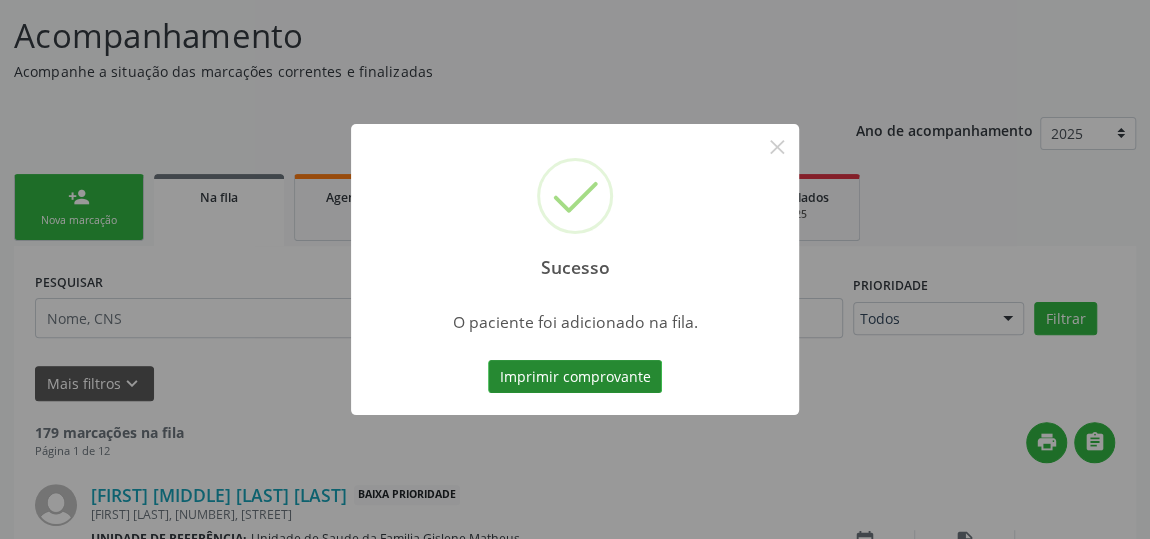 click on "Imprimir comprovante" at bounding box center [575, 377] 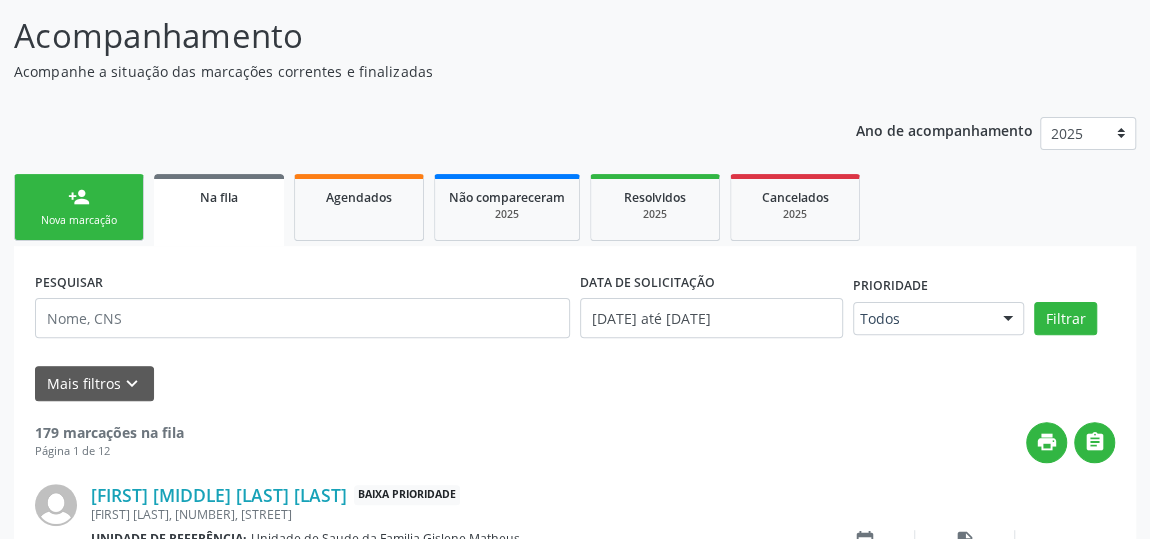 click on "Nova marcação" at bounding box center [79, 220] 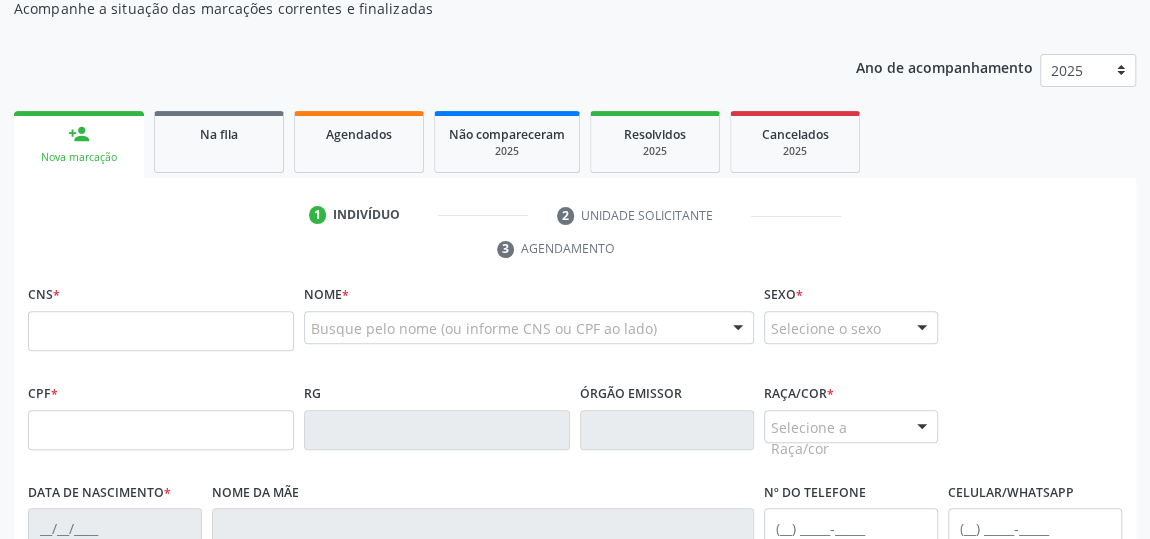 scroll, scrollTop: 244, scrollLeft: 0, axis: vertical 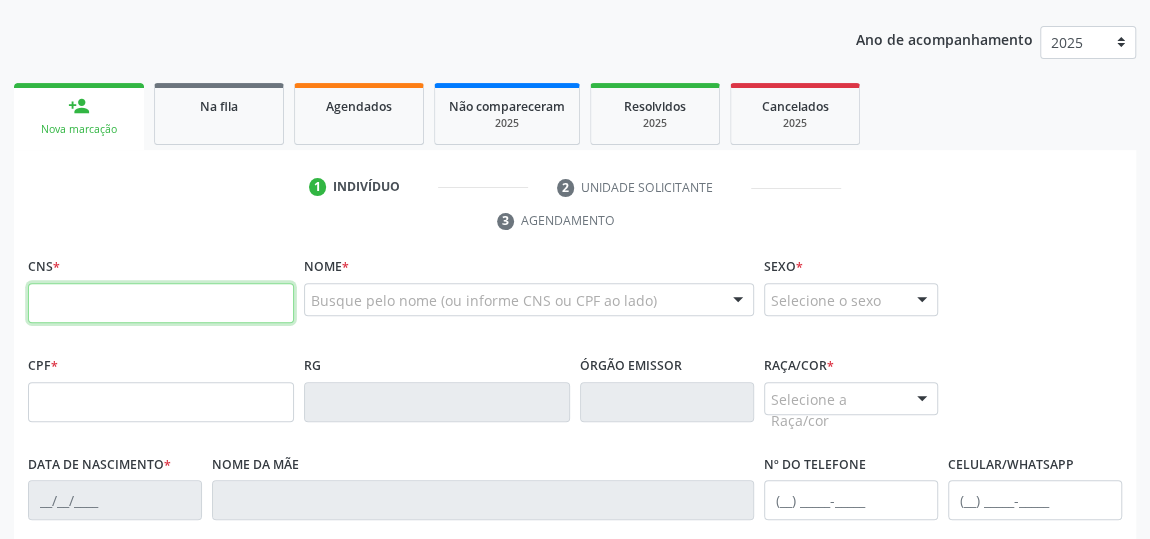 click at bounding box center (161, 303) 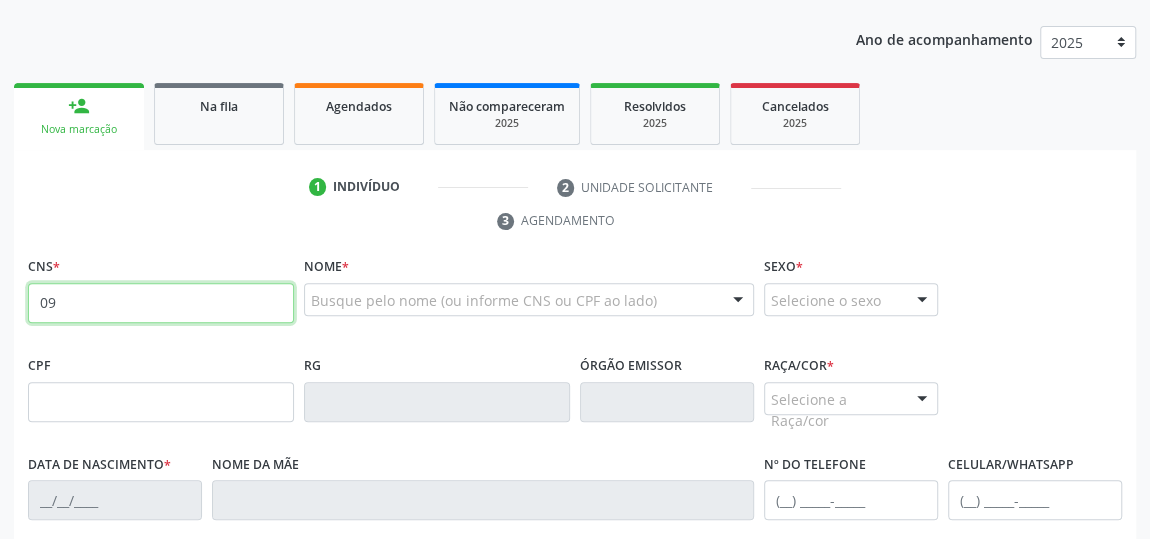 type on "0" 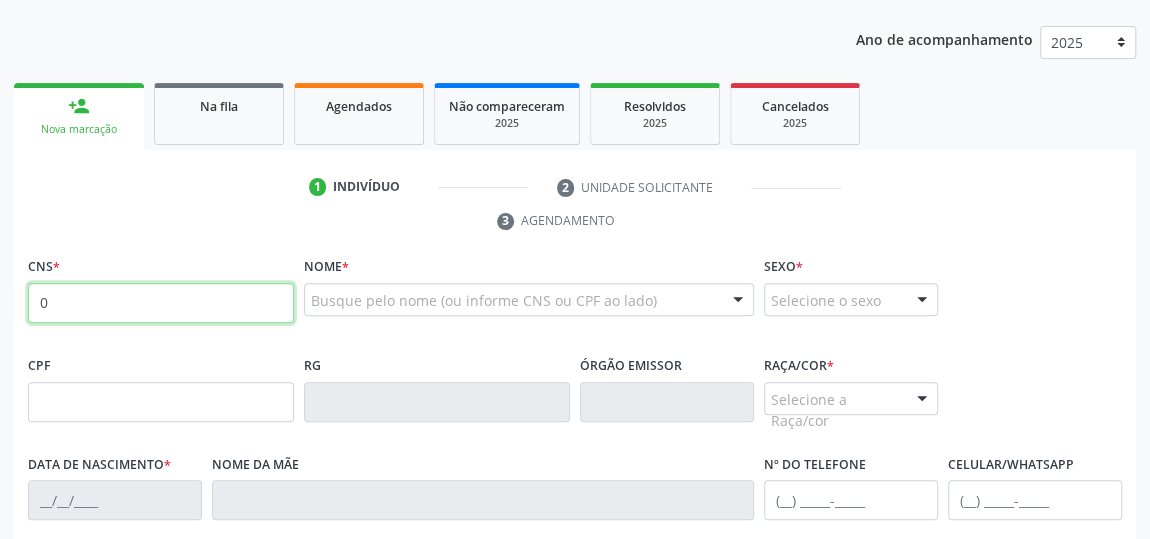 type 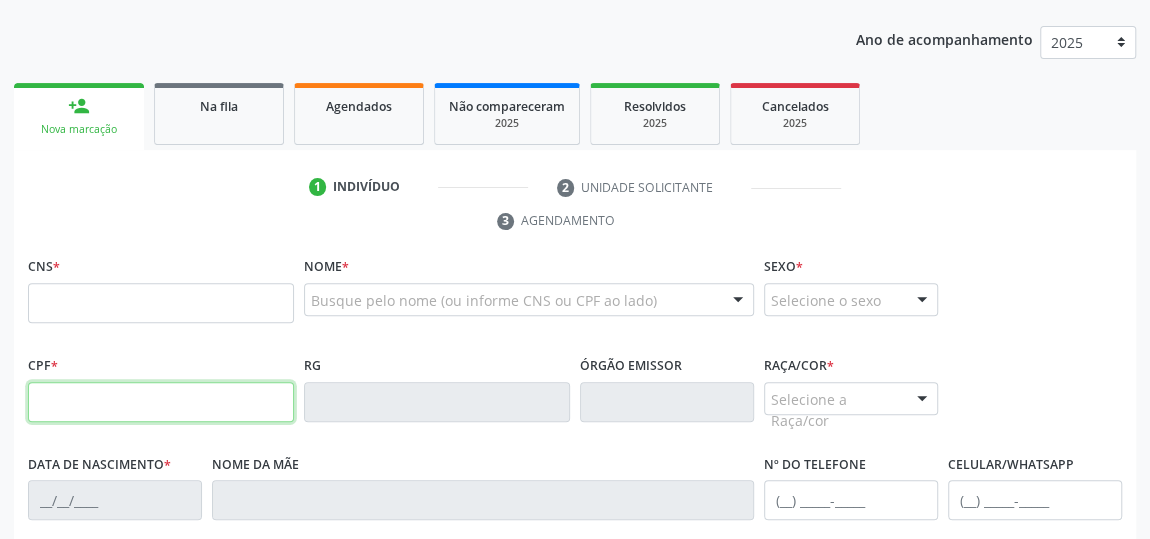 click at bounding box center [161, 402] 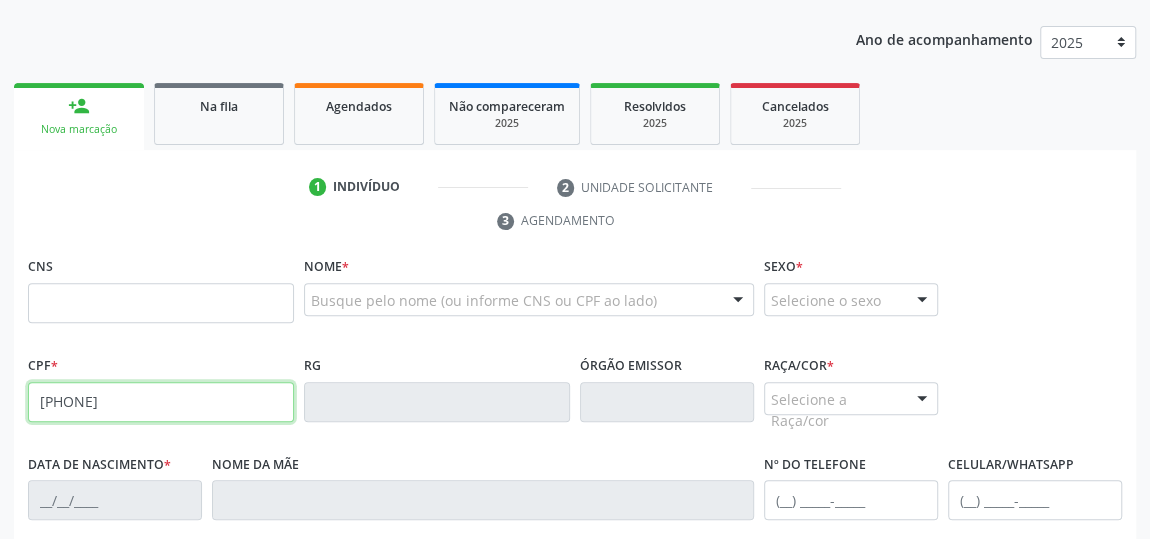 type on "095.039.344-43" 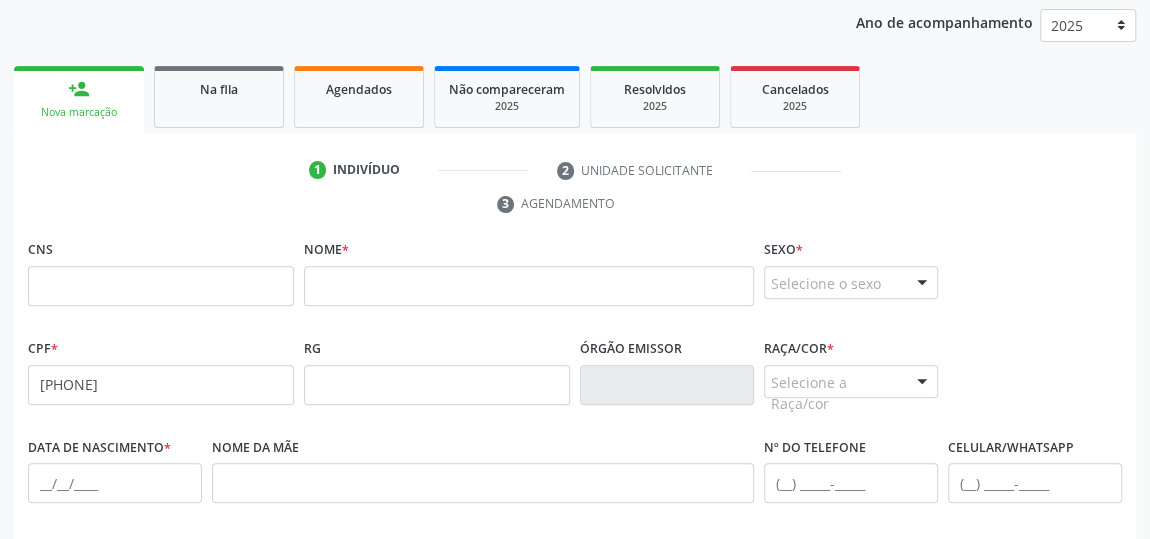 scroll, scrollTop: 244, scrollLeft: 0, axis: vertical 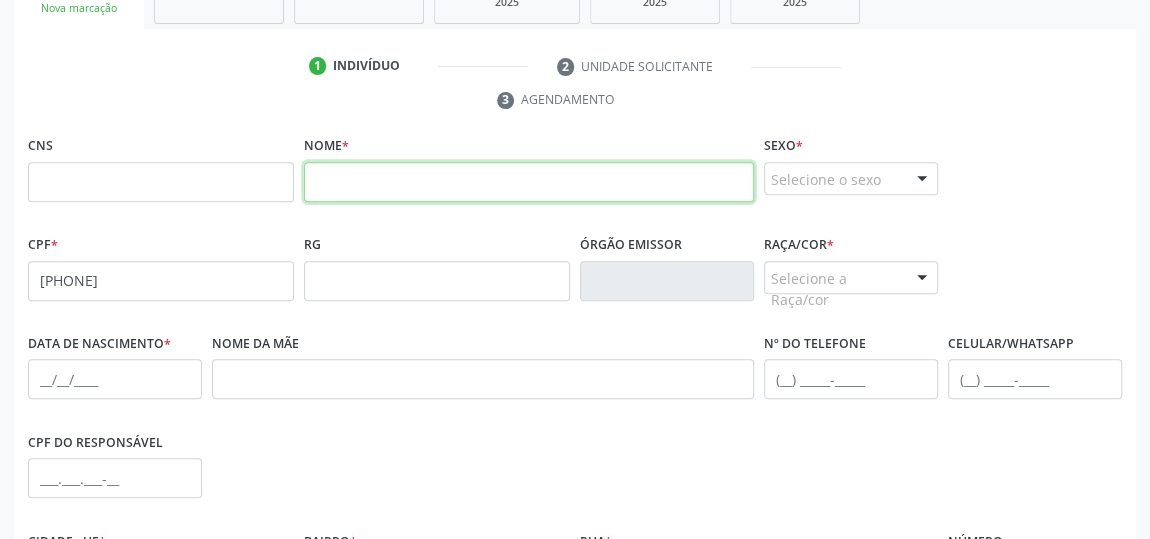 click at bounding box center (529, 182) 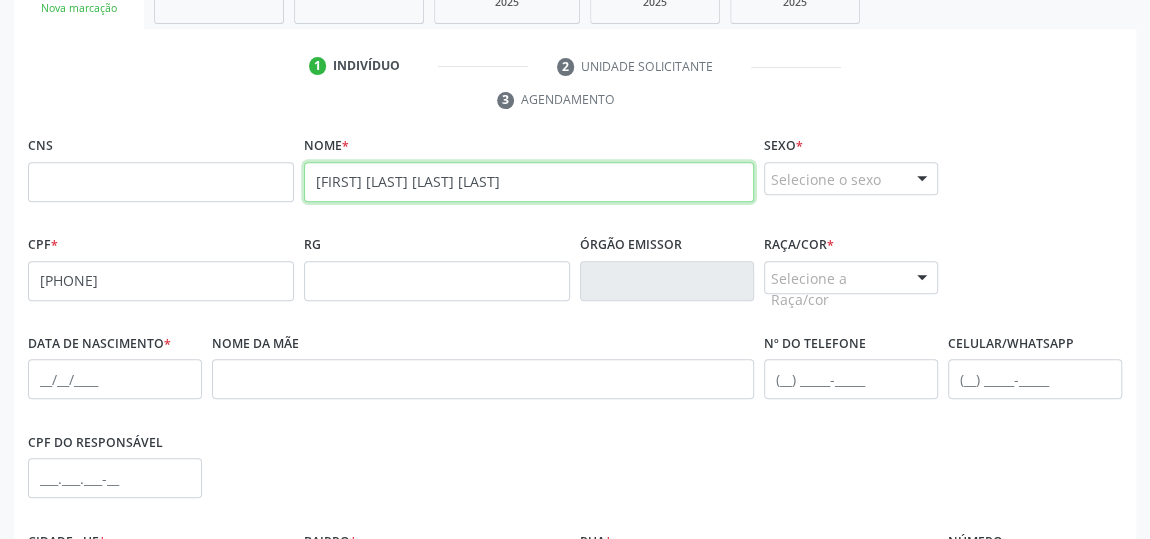 type on "maria natalia ferreira lima" 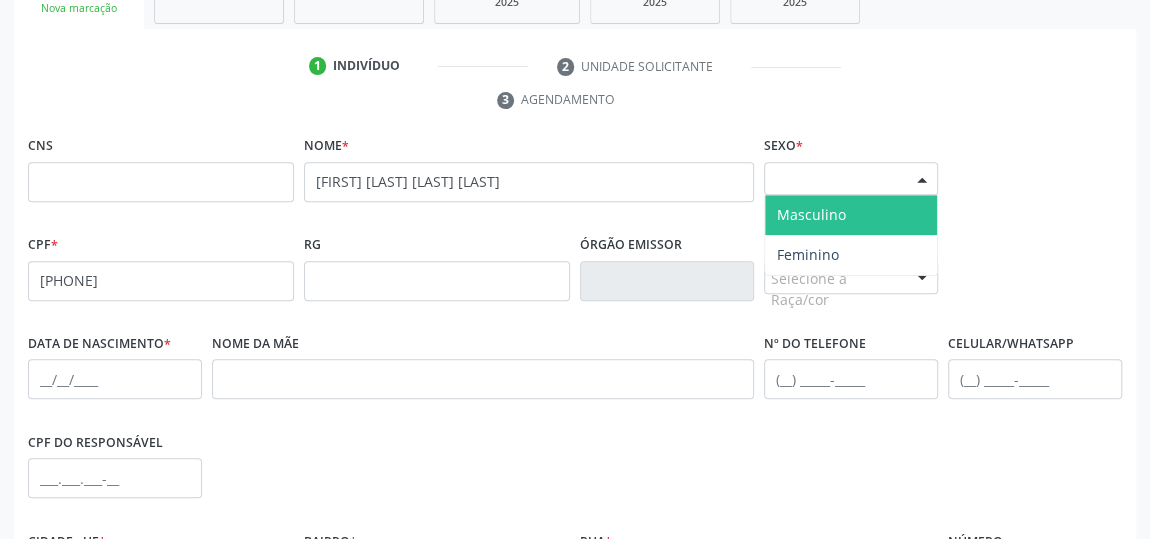 click at bounding box center (922, 180) 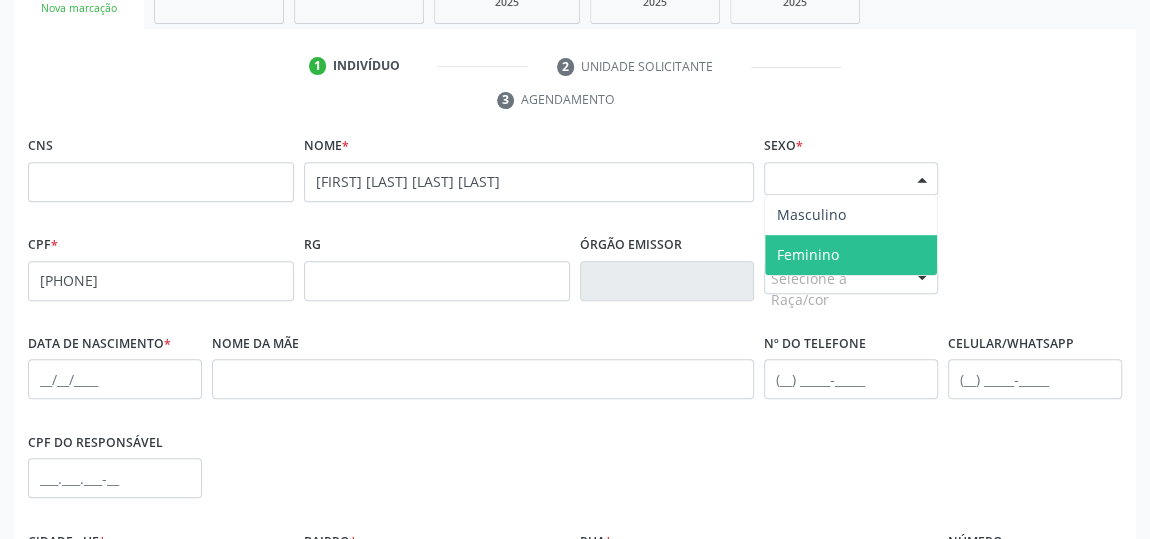 click on "Feminino" at bounding box center (851, 255) 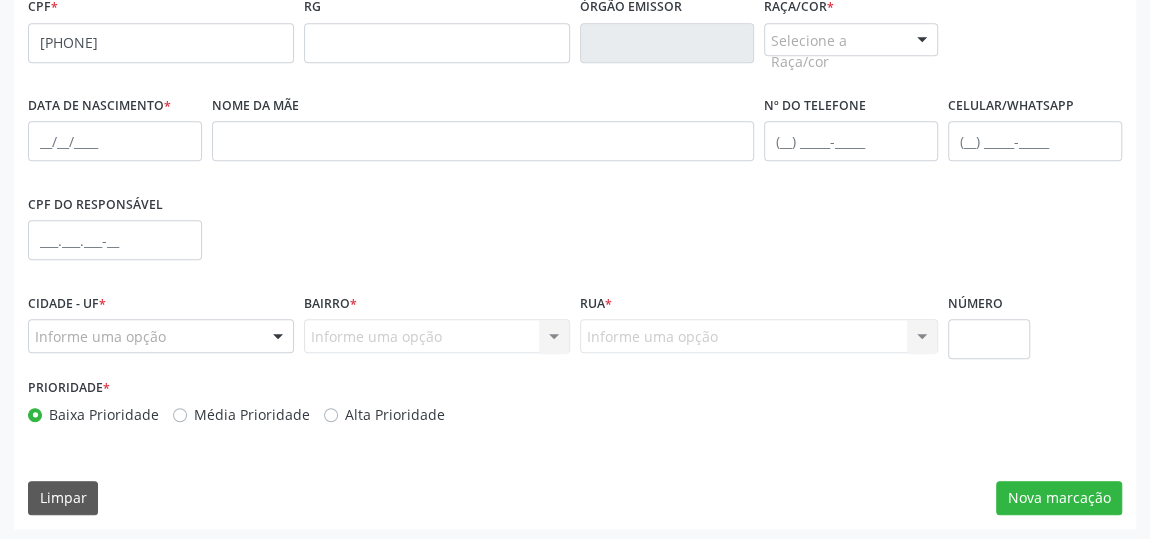 scroll, scrollTop: 604, scrollLeft: 0, axis: vertical 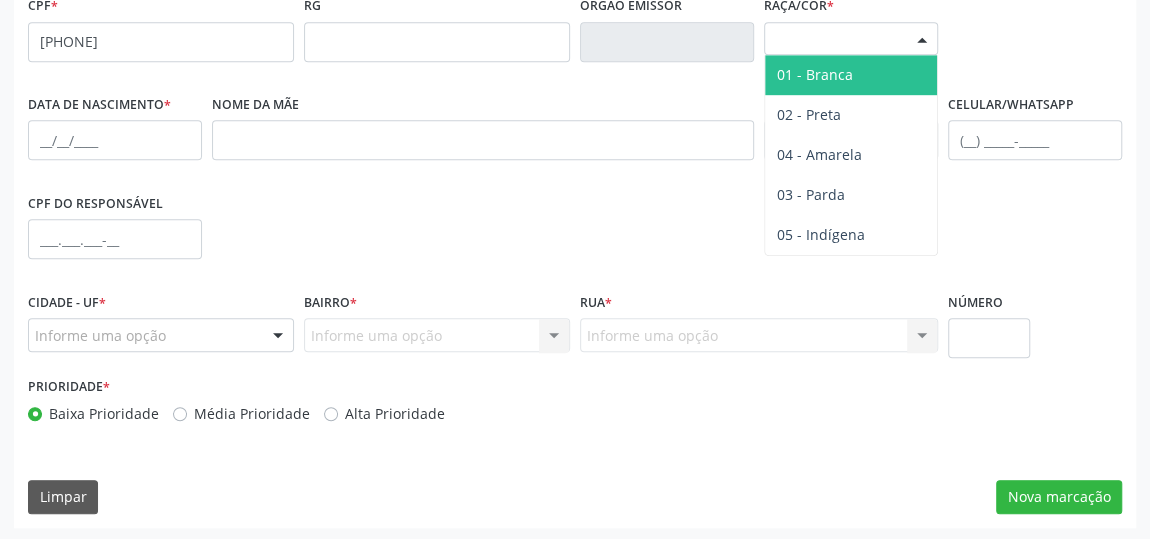 click at bounding box center (922, 40) 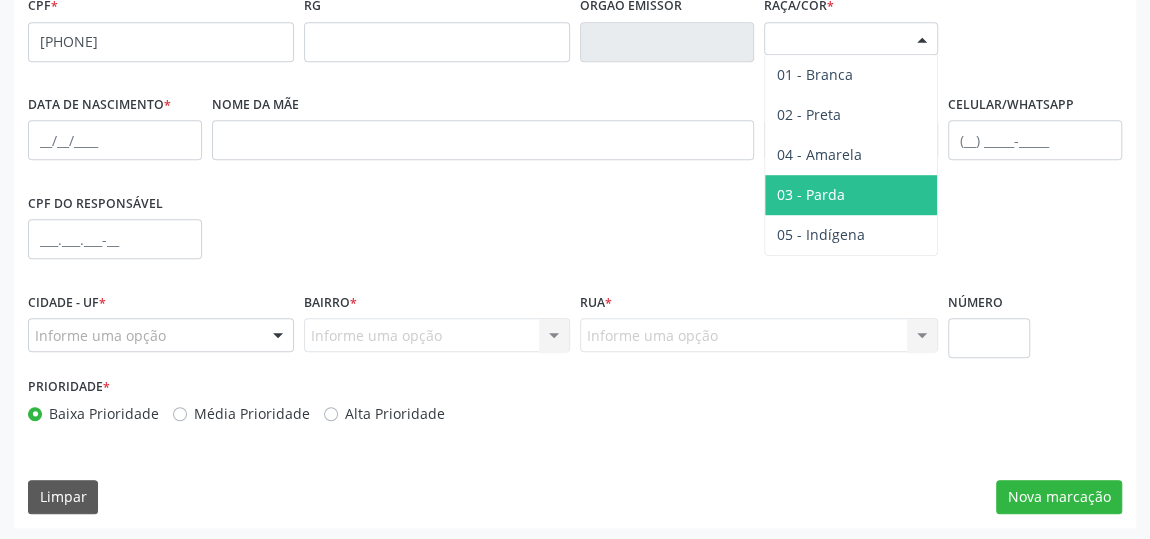 click on "03 - Parda" at bounding box center (811, 194) 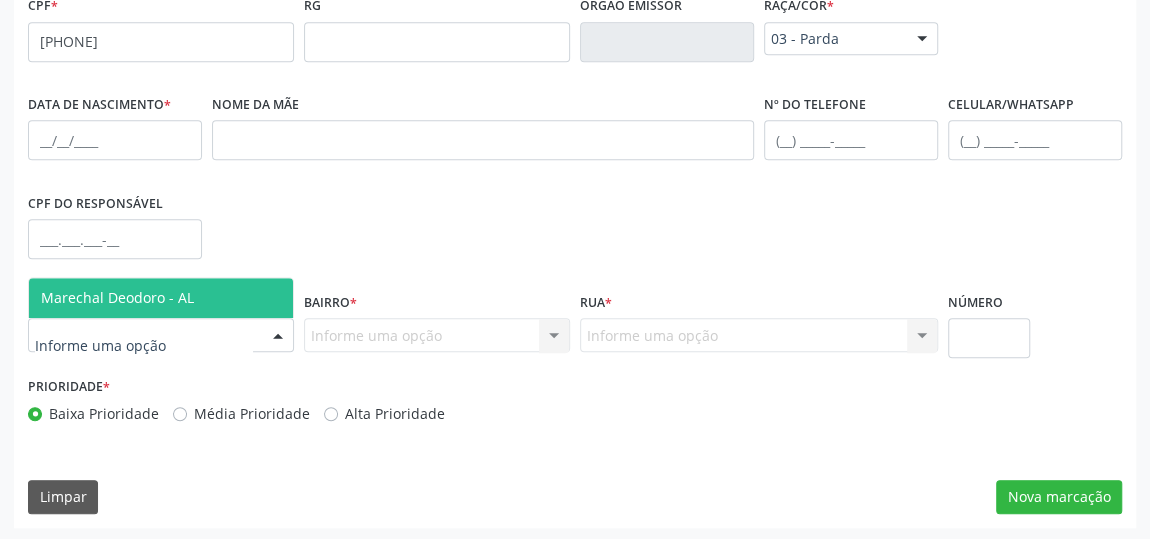 click at bounding box center (161, 335) 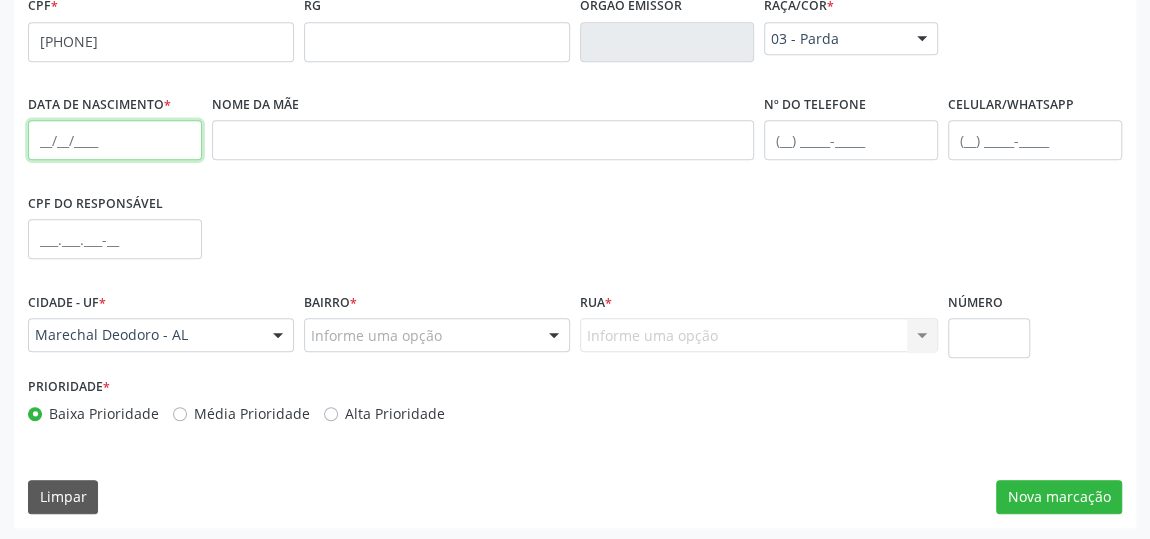 click at bounding box center [115, 140] 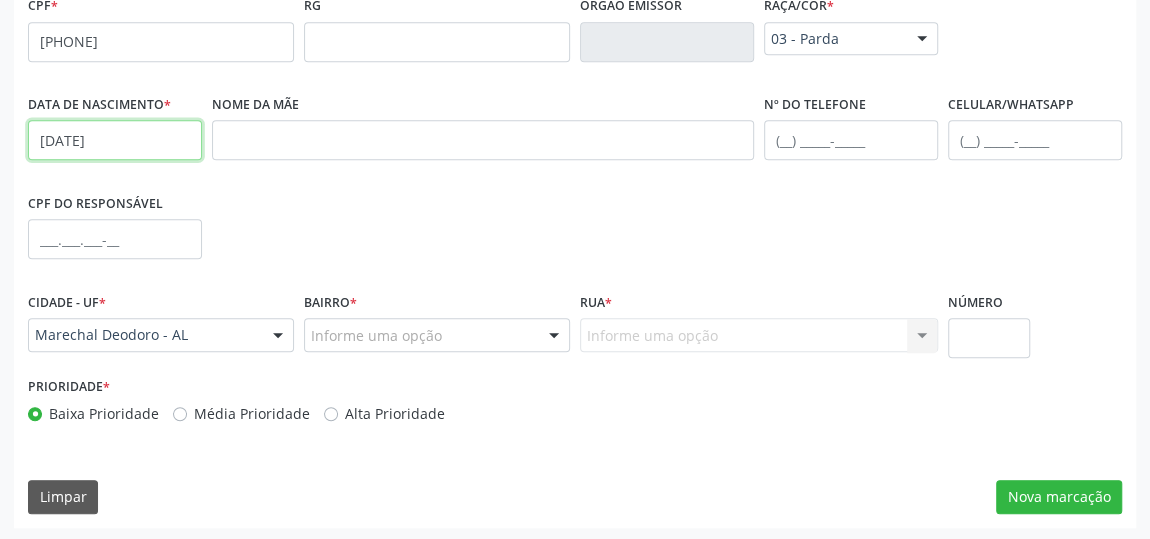type on "[DATE]" 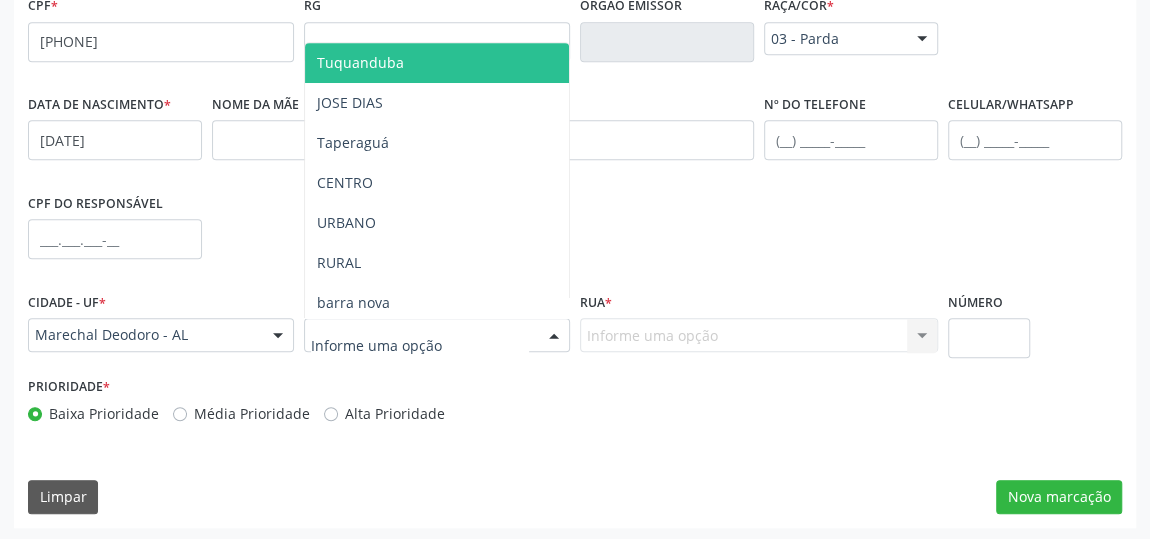 click at bounding box center [554, 336] 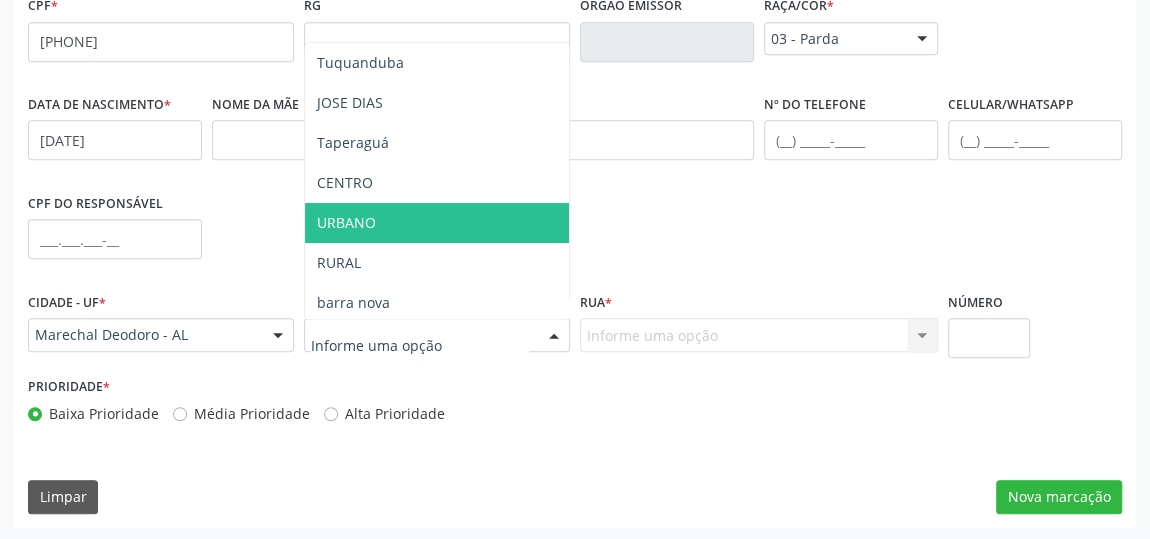 click on "URBANO" at bounding box center (437, 223) 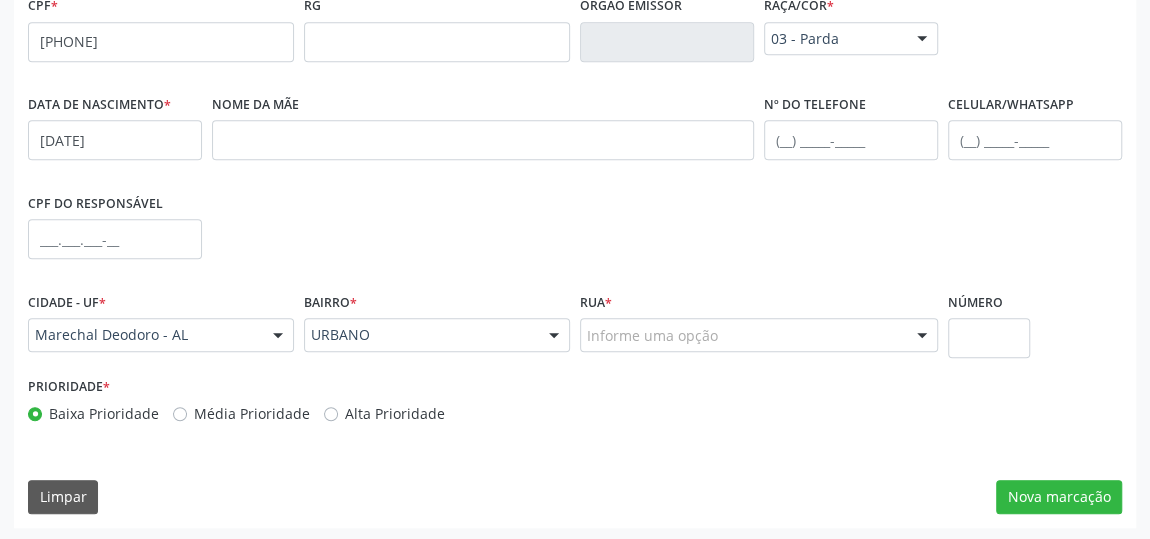 click at bounding box center [922, 336] 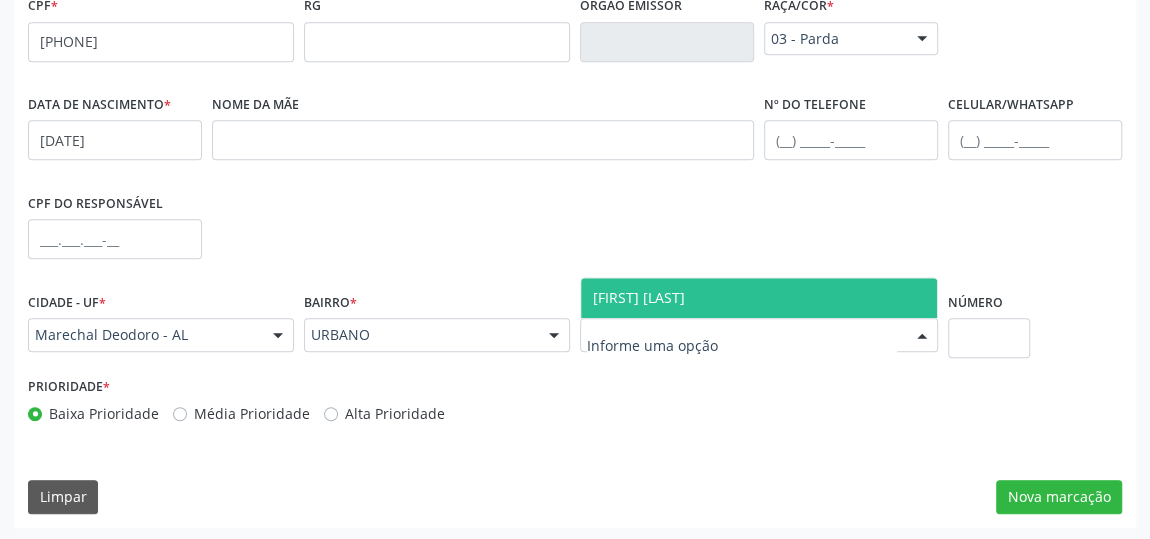 click on "[FIRST] [LAST]" at bounding box center [759, 298] 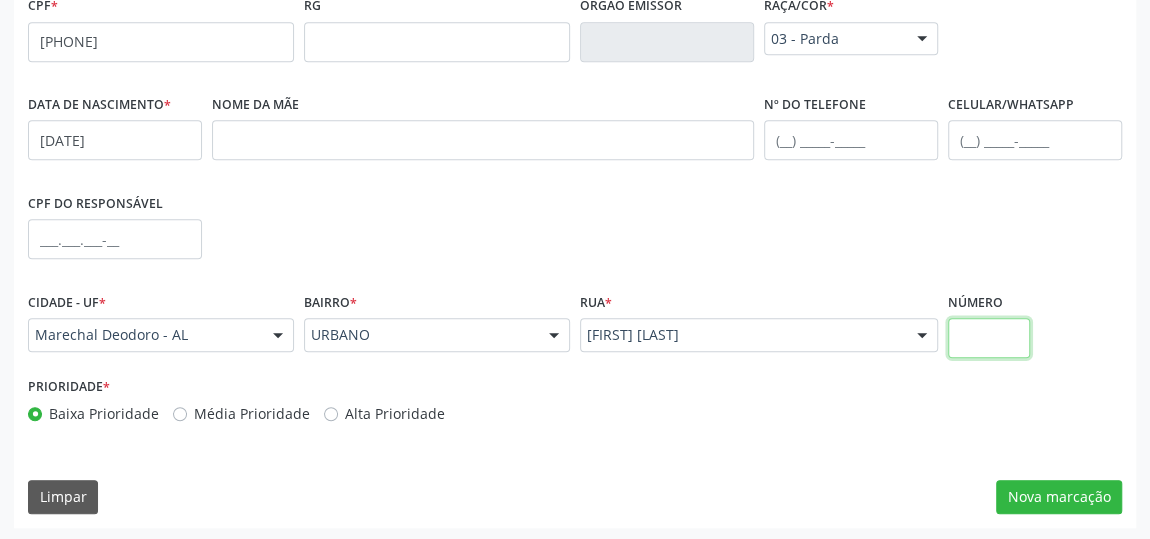 click at bounding box center (989, 338) 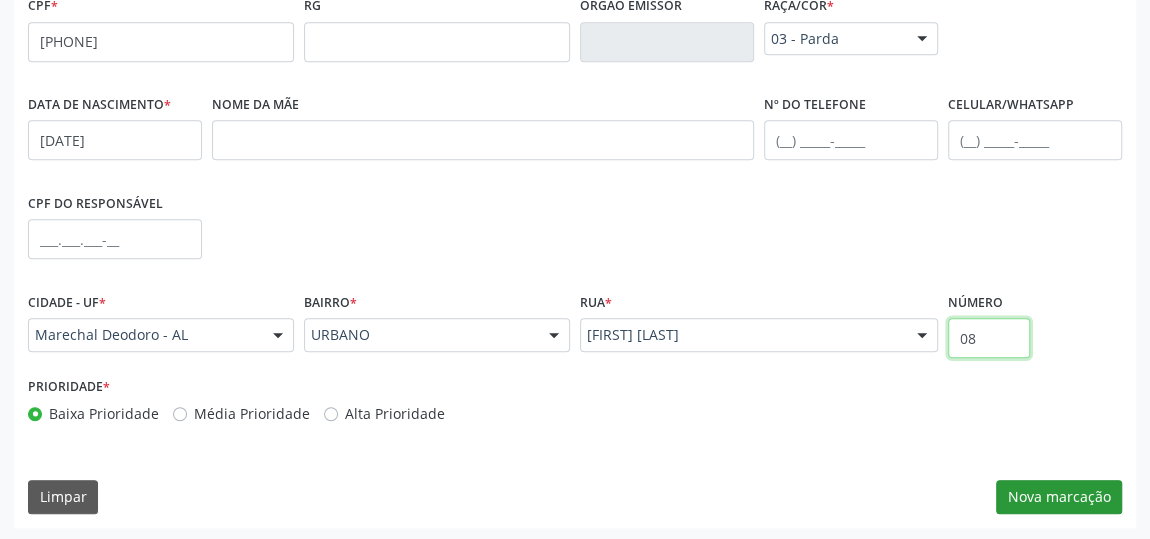 type on "08" 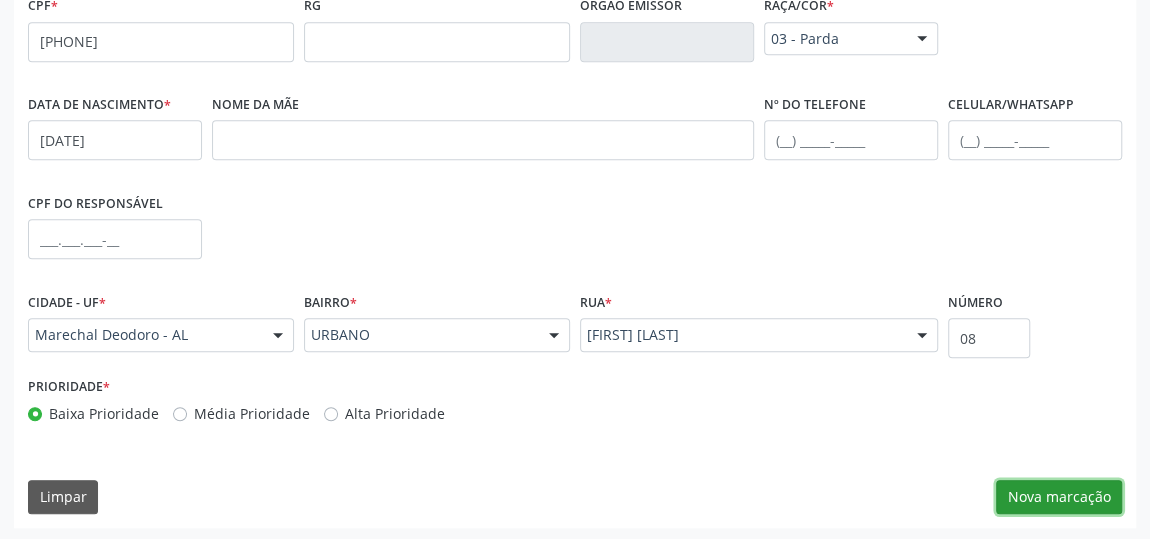 click on "Nova marcação" at bounding box center (1059, 497) 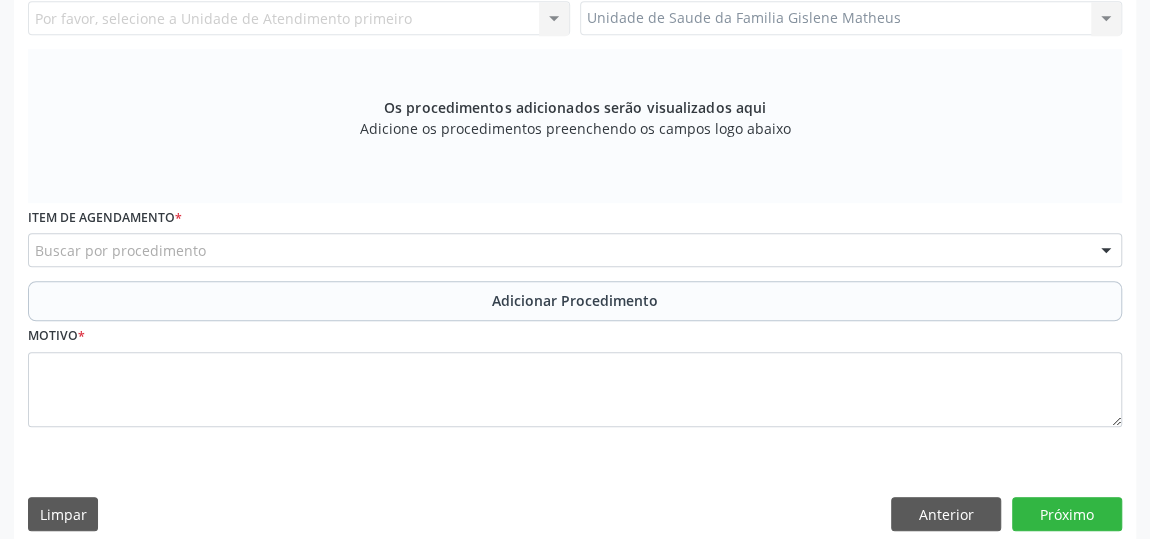 scroll, scrollTop: 331, scrollLeft: 0, axis: vertical 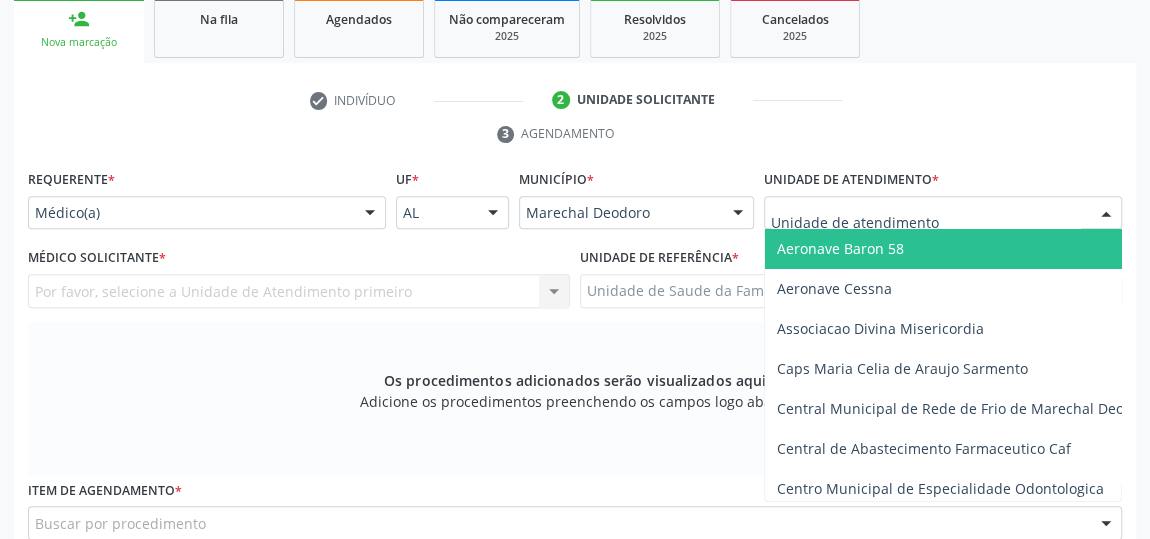 click at bounding box center [943, 213] 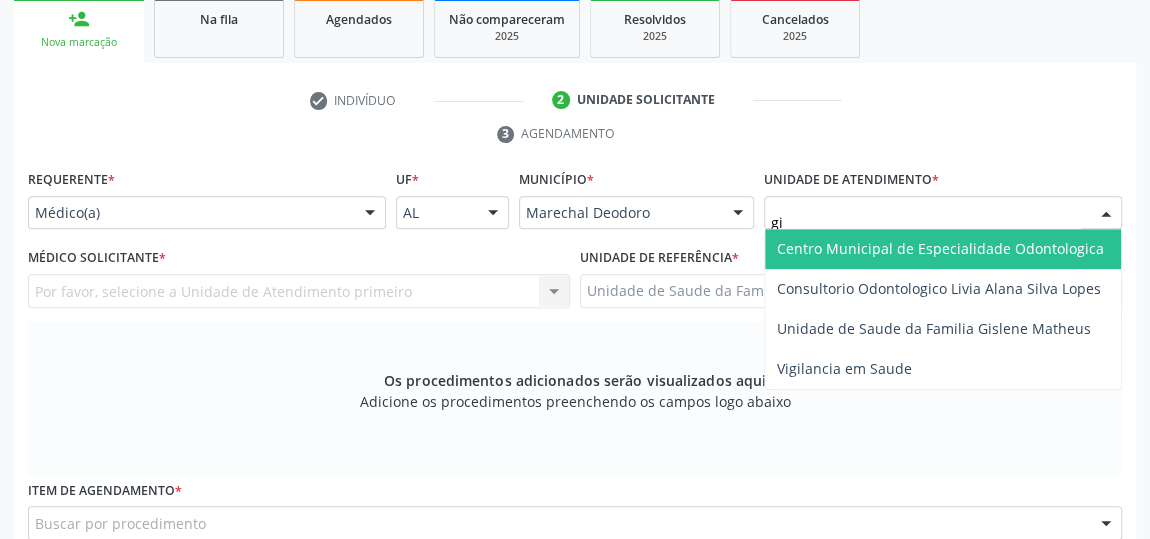 type on "gis" 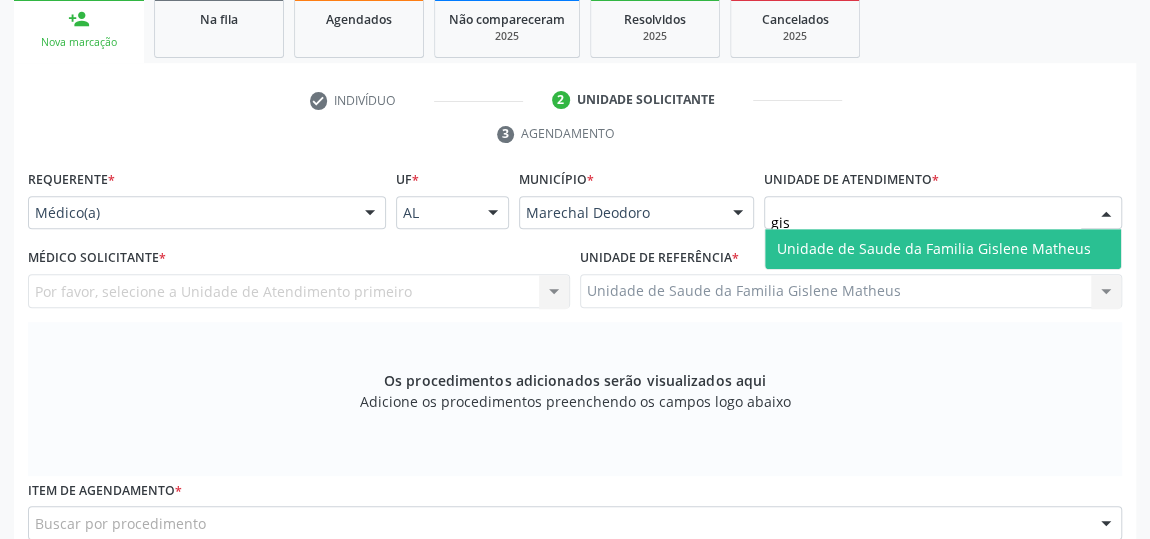 click on "Unidade de Saude da Familia Gislene Matheus" at bounding box center [943, 249] 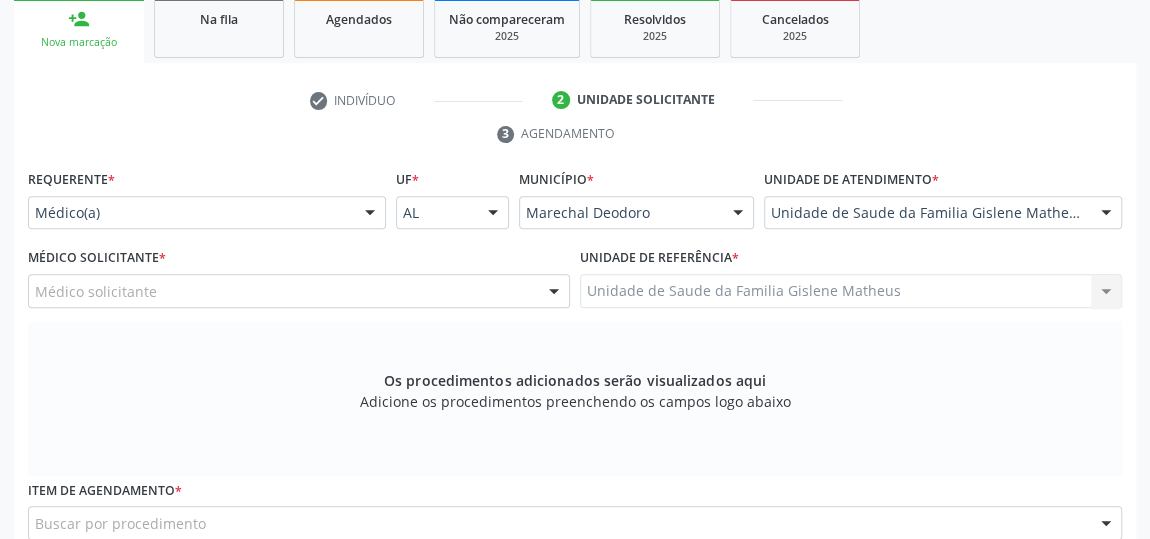 click at bounding box center (554, 292) 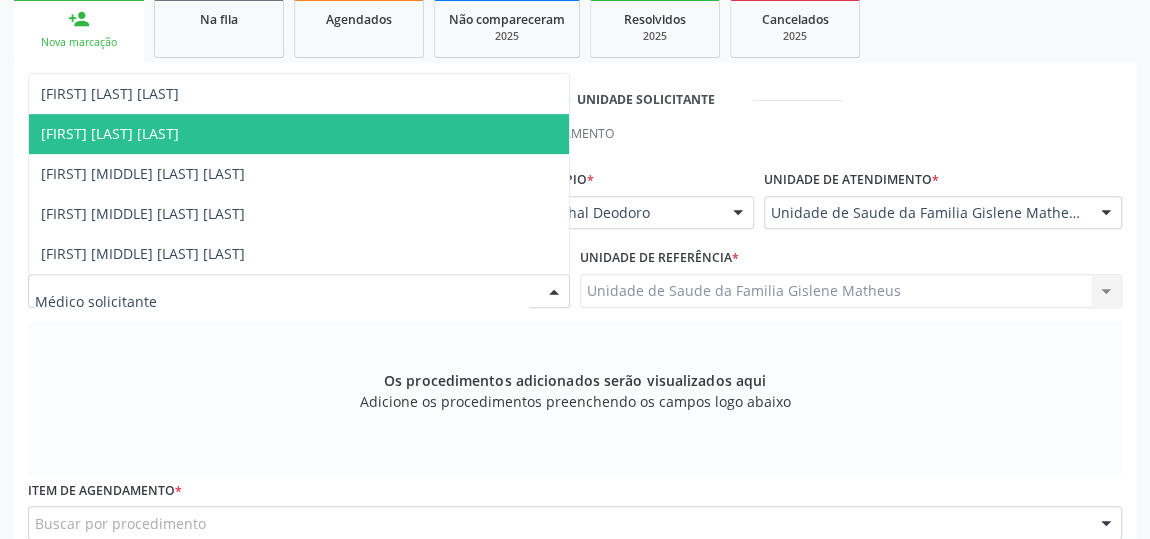 click on "[FIRST] [LAST] Gomes" at bounding box center [110, 133] 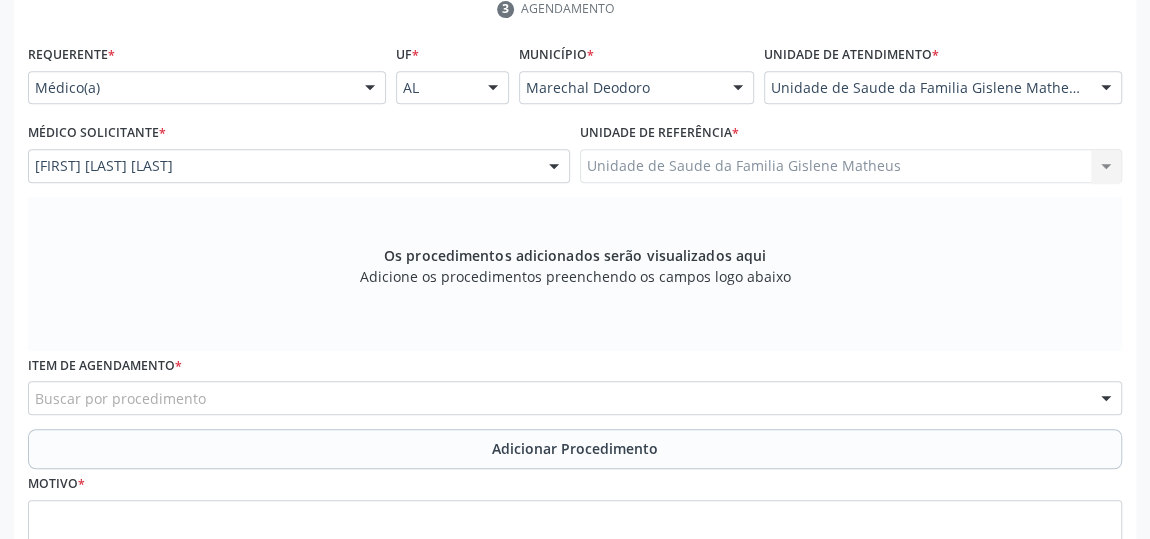 scroll, scrollTop: 620, scrollLeft: 0, axis: vertical 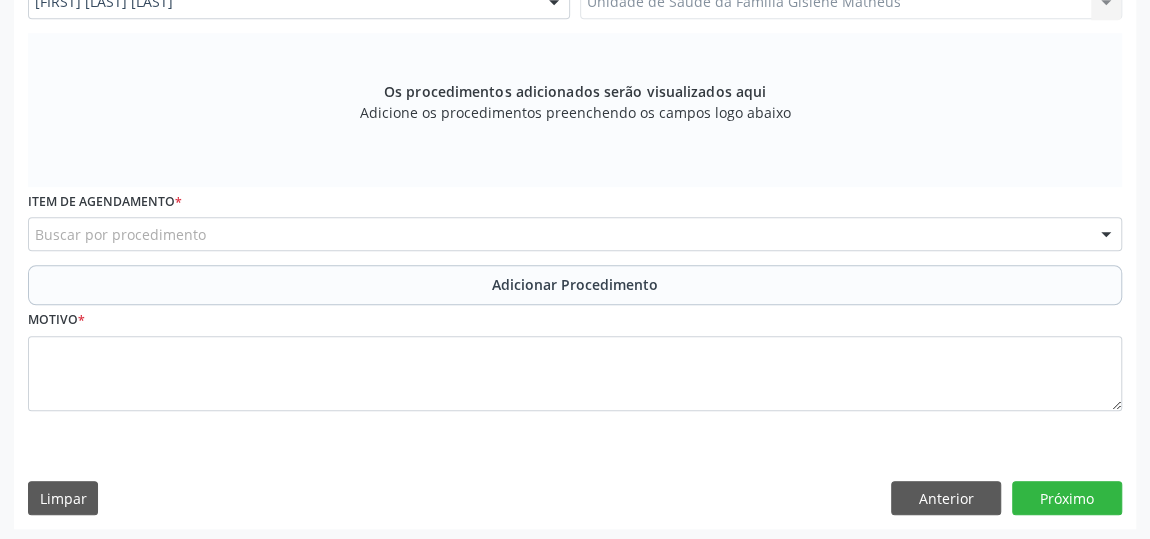 click on "Buscar por procedimento" at bounding box center [575, 234] 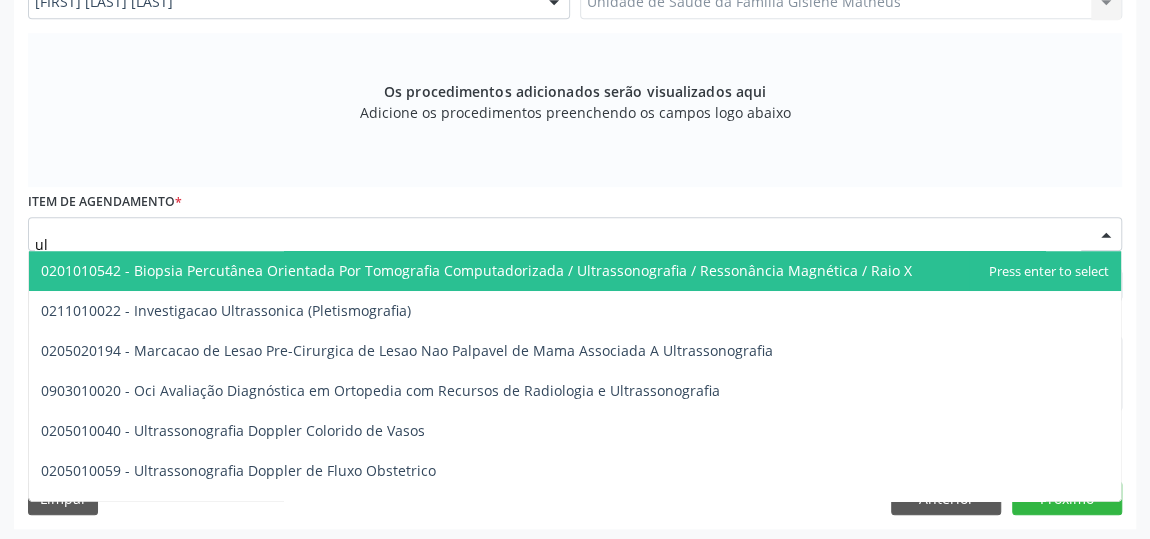 type on "u" 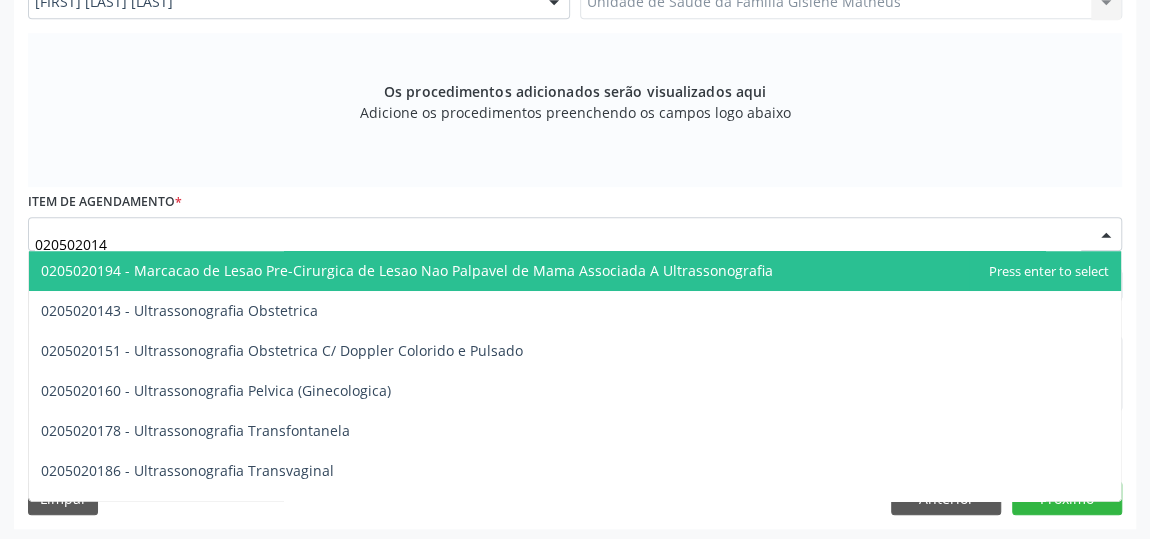type on "[NUMBER]" 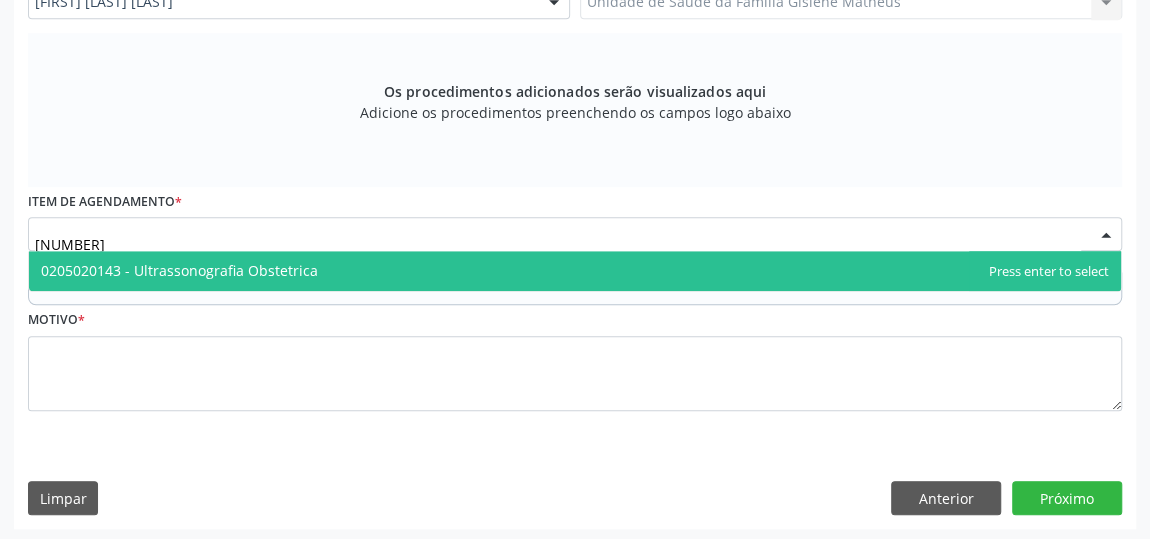 click on "0205020143 - Ultrassonografia Obstetrica" at bounding box center (575, 271) 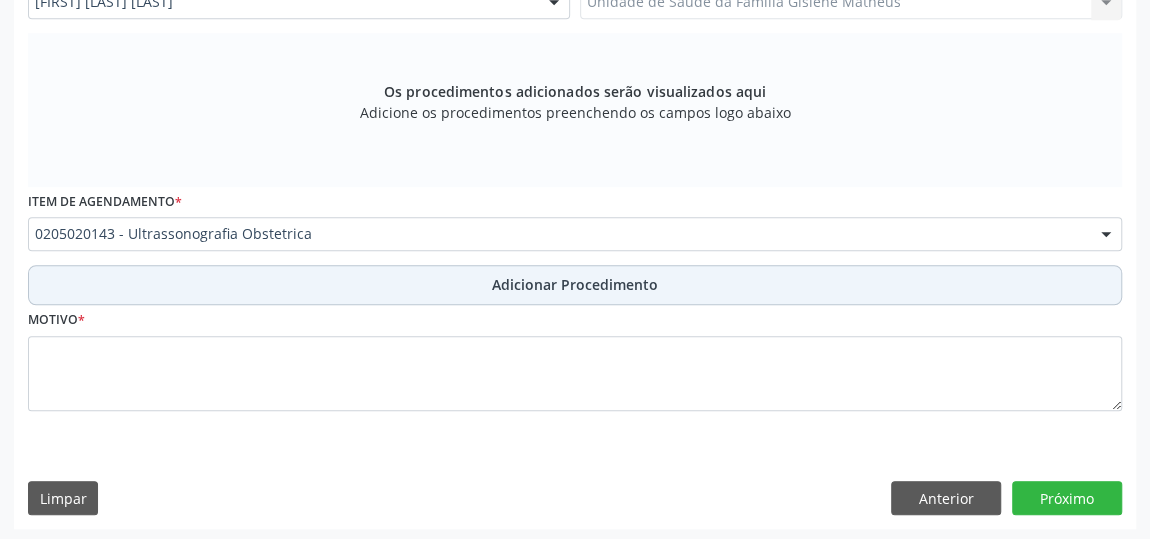 click on "Adicionar Procedimento" at bounding box center [575, 284] 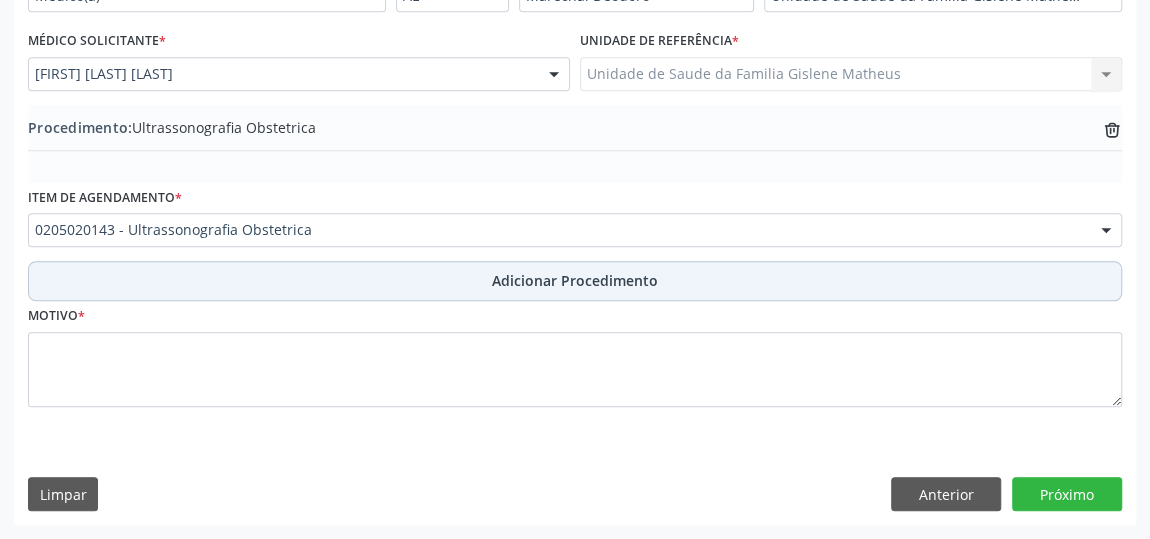 scroll, scrollTop: 544, scrollLeft: 0, axis: vertical 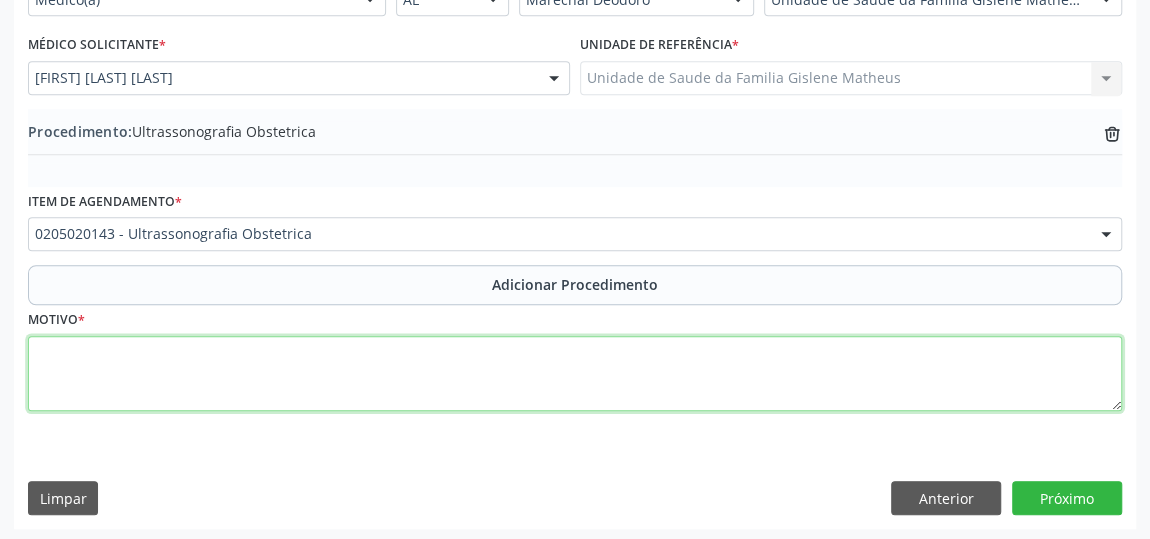 click at bounding box center (575, 374) 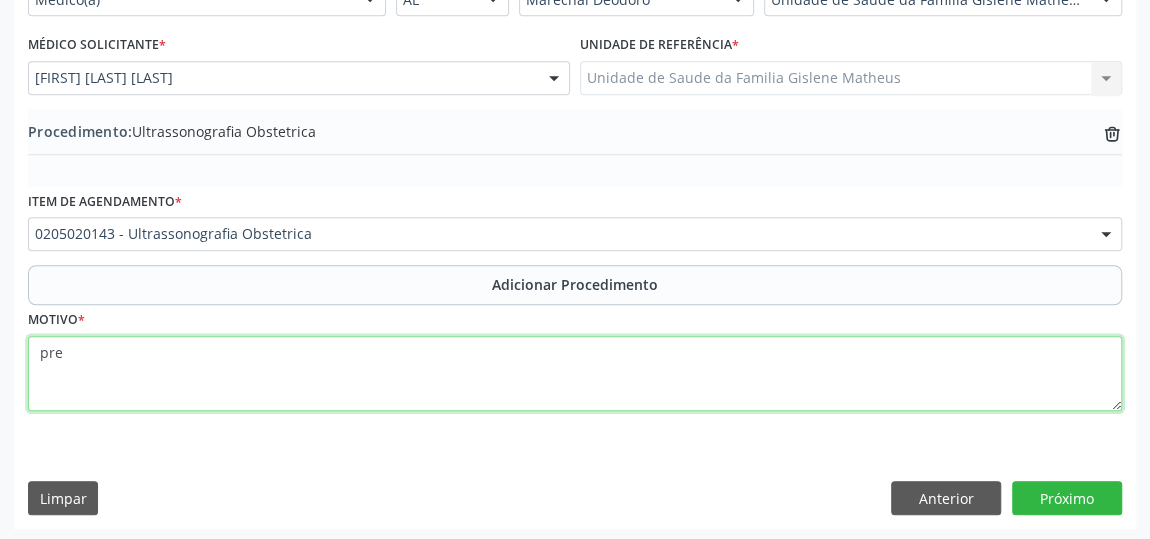 type on "pre n" 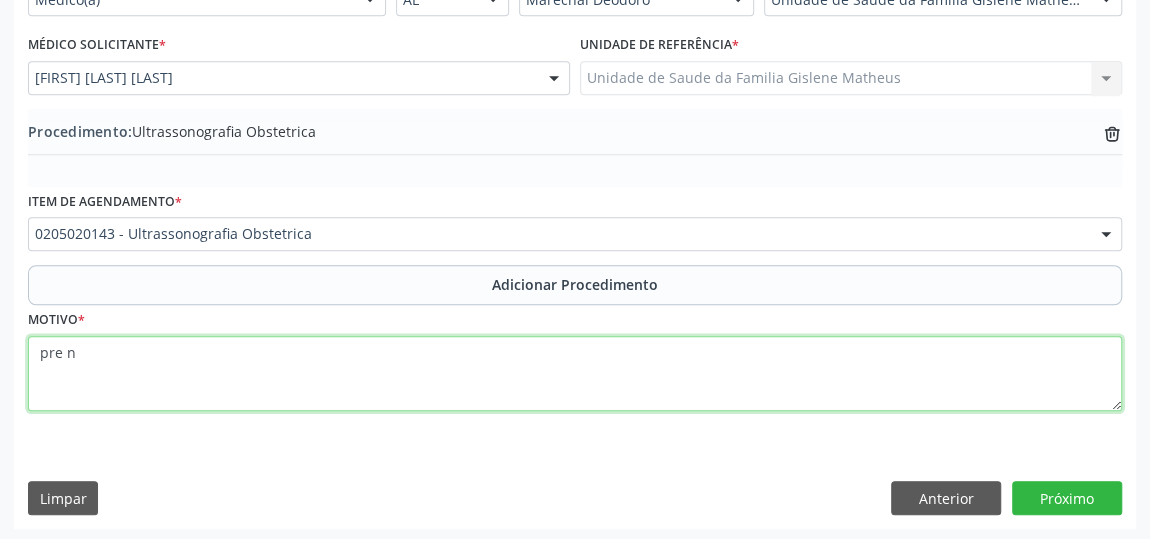 type 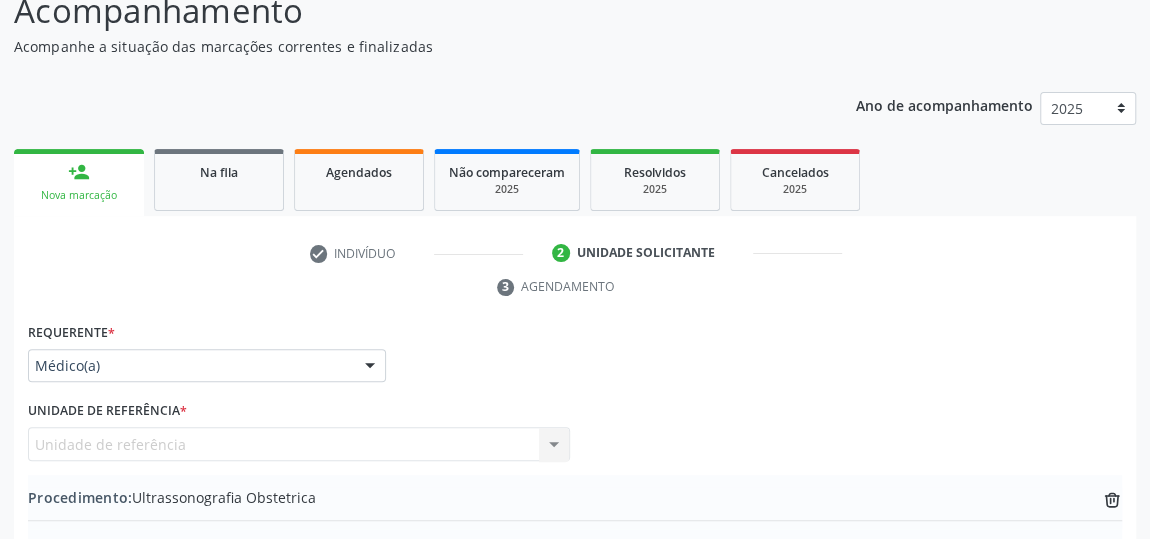 scroll, scrollTop: 0, scrollLeft: 0, axis: both 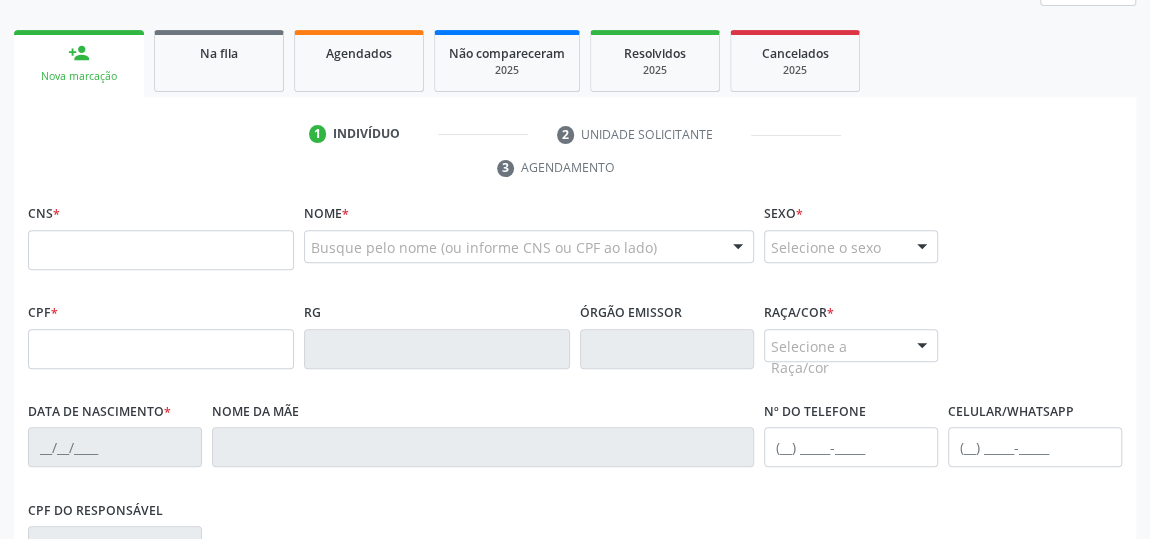 click at bounding box center [161, 250] 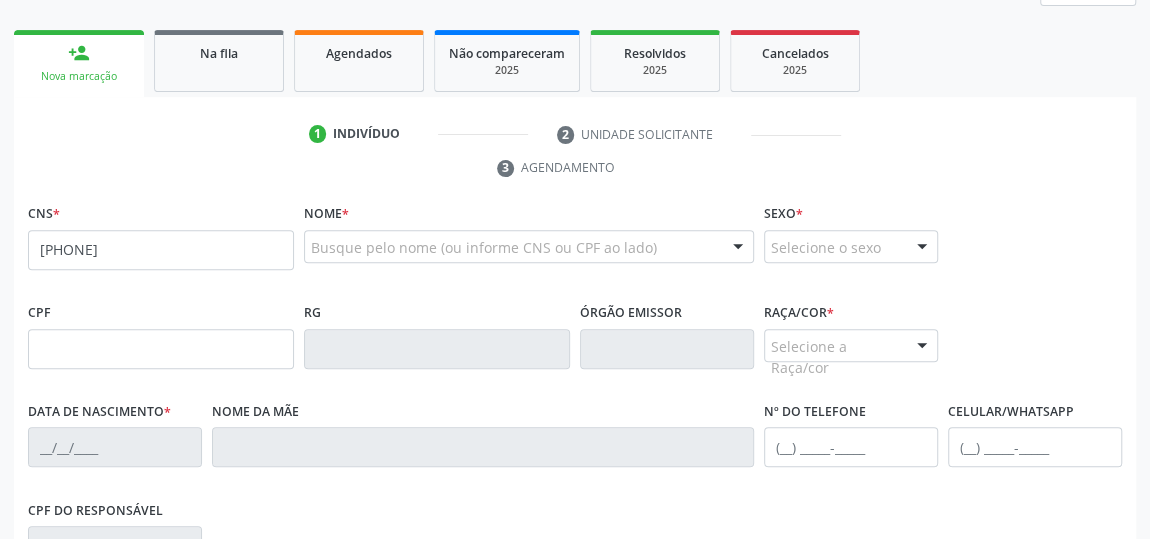 type on "[PHONE]" 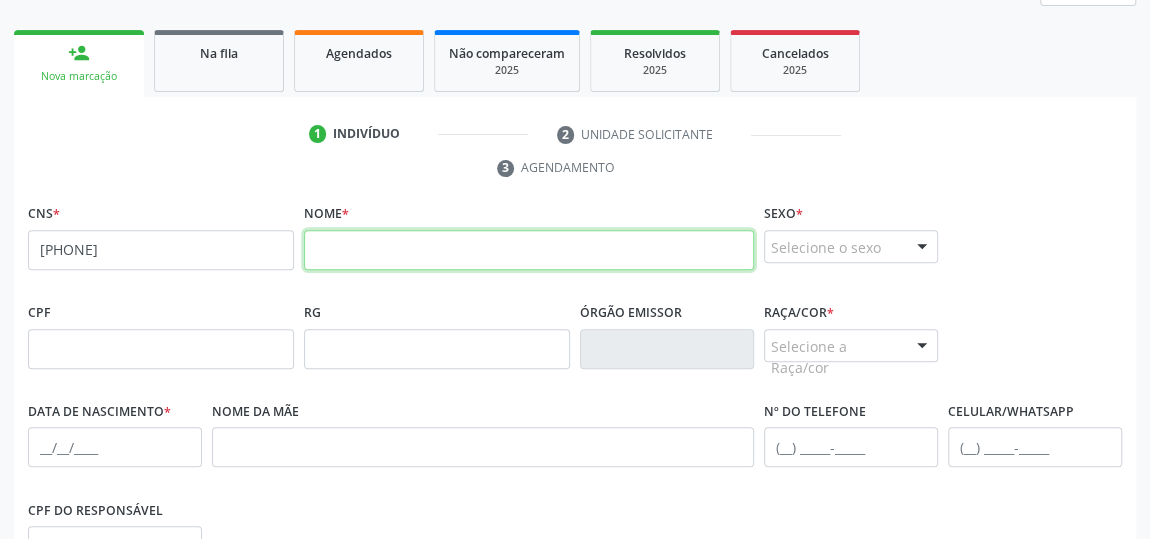 click at bounding box center [529, 250] 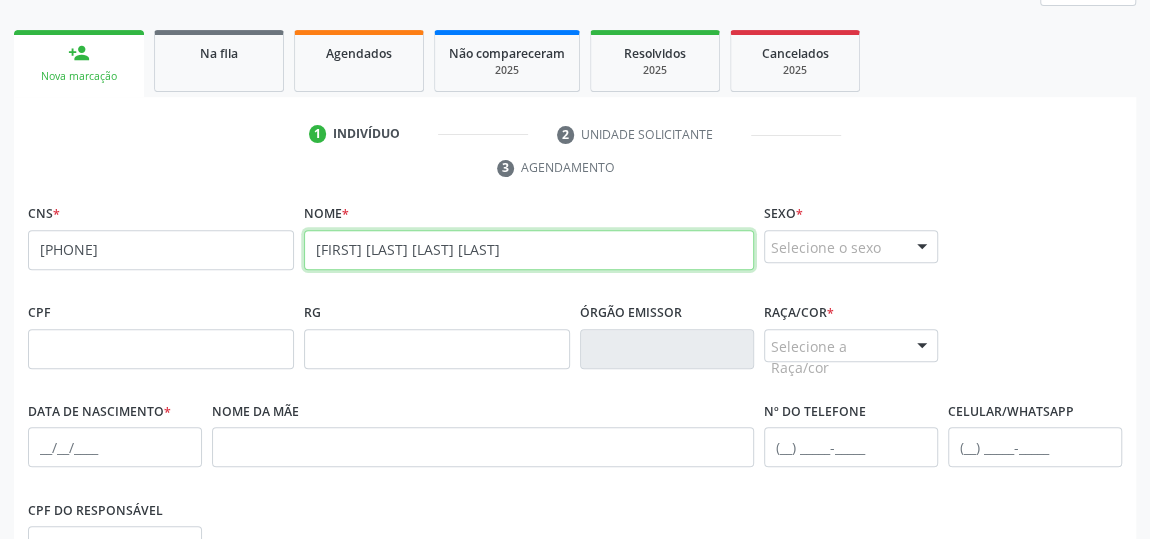 click on "[FIRST] [LAST] [LAST] [LAST]" at bounding box center [529, 250] 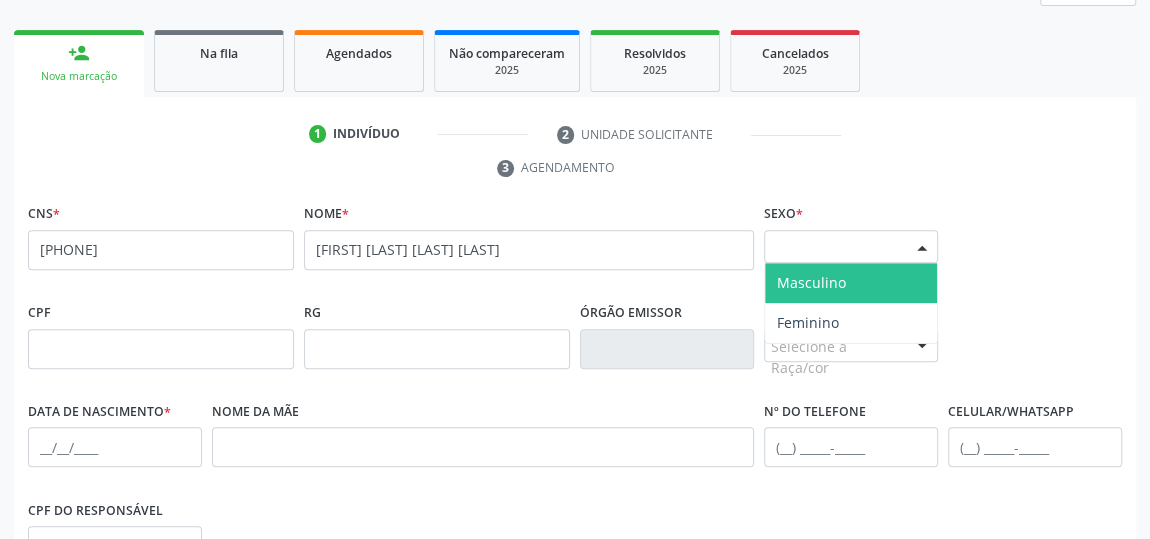 click at bounding box center [922, 248] 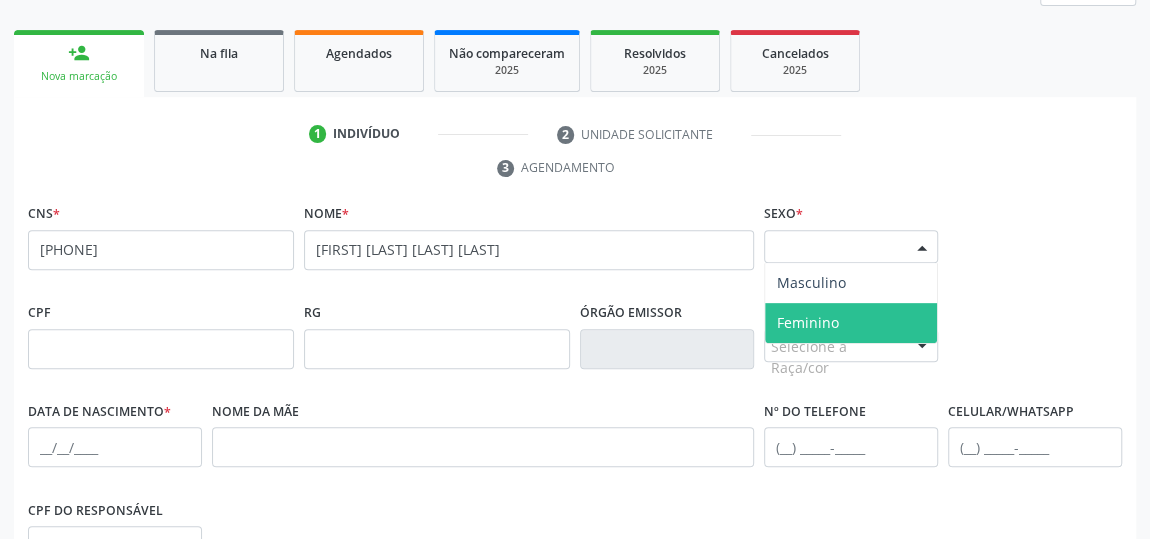 click on "Feminino" at bounding box center [808, 322] 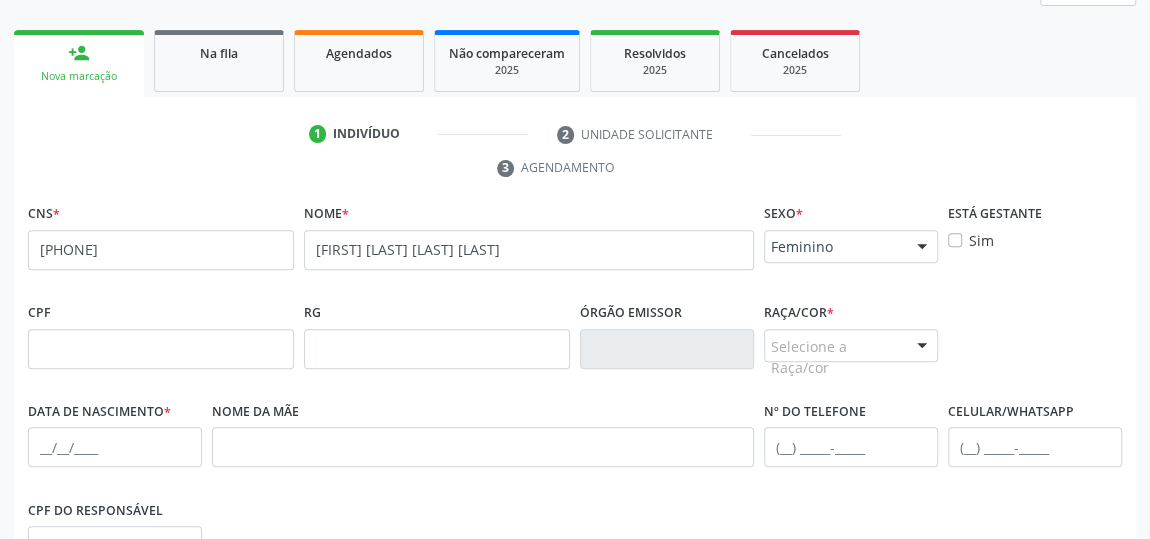 click at bounding box center (922, 347) 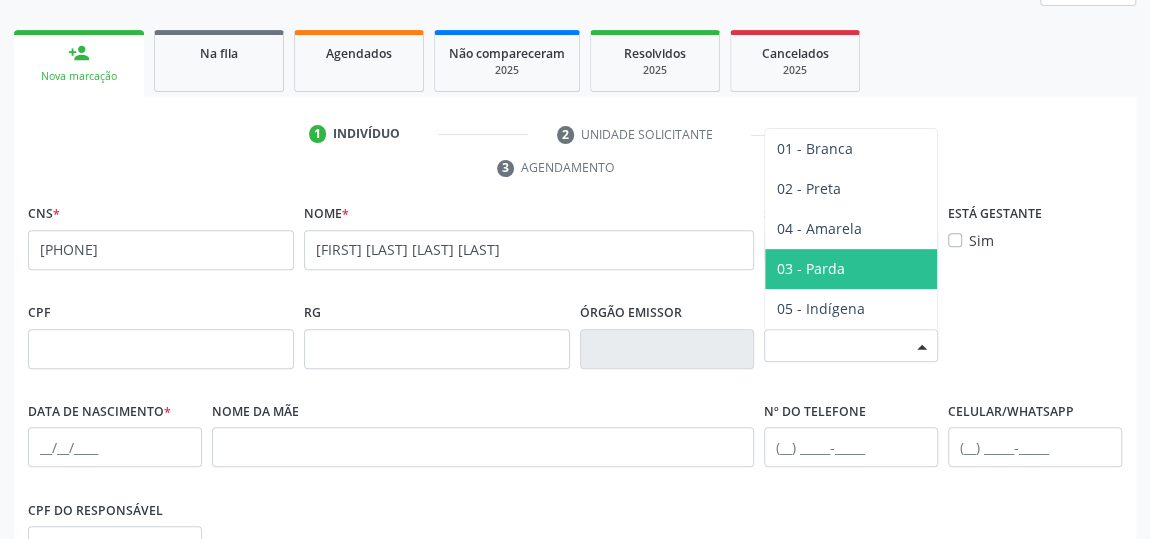 click on "03 - Parda" at bounding box center [851, 269] 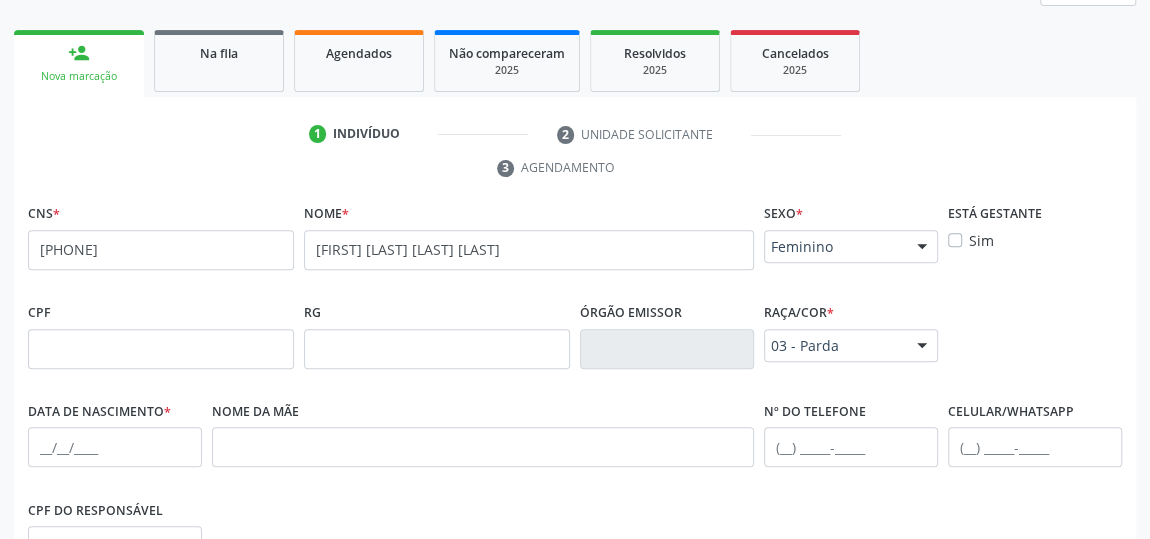 click on "Sim" at bounding box center (981, 240) 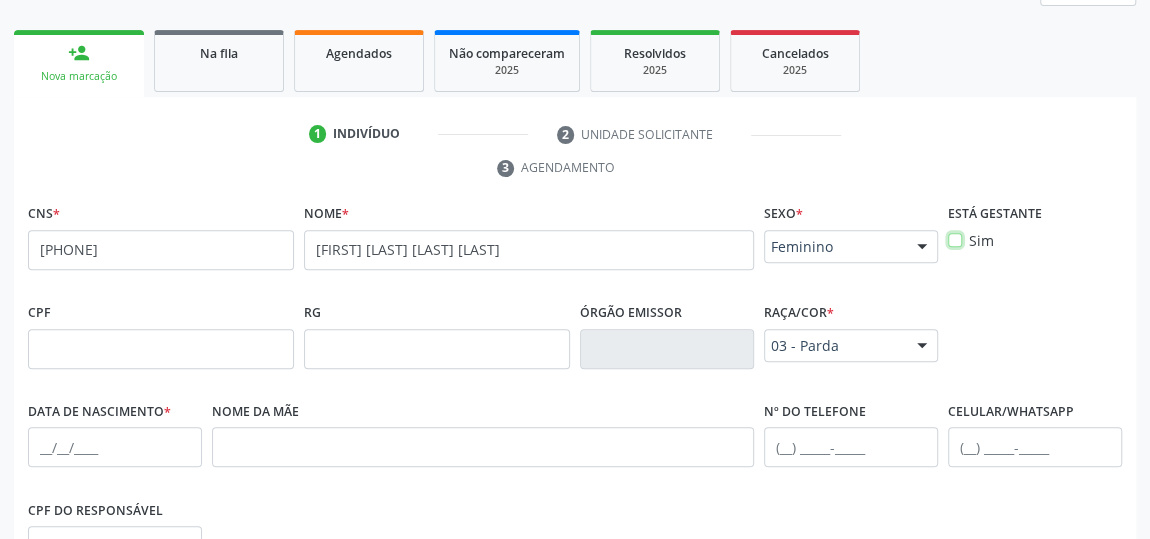 click on "Sim" at bounding box center (955, 239) 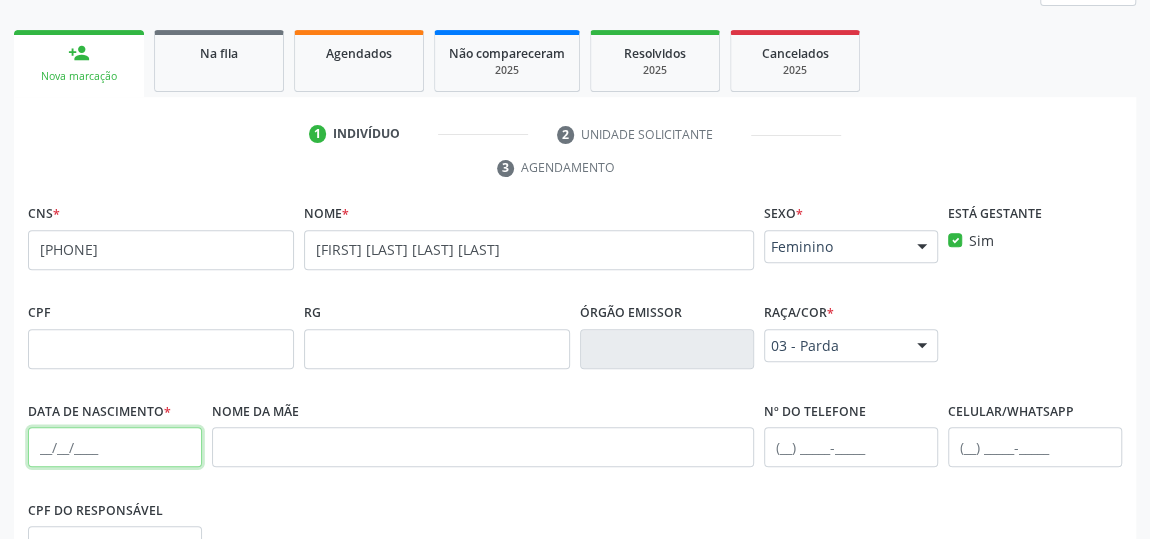 click at bounding box center [115, 447] 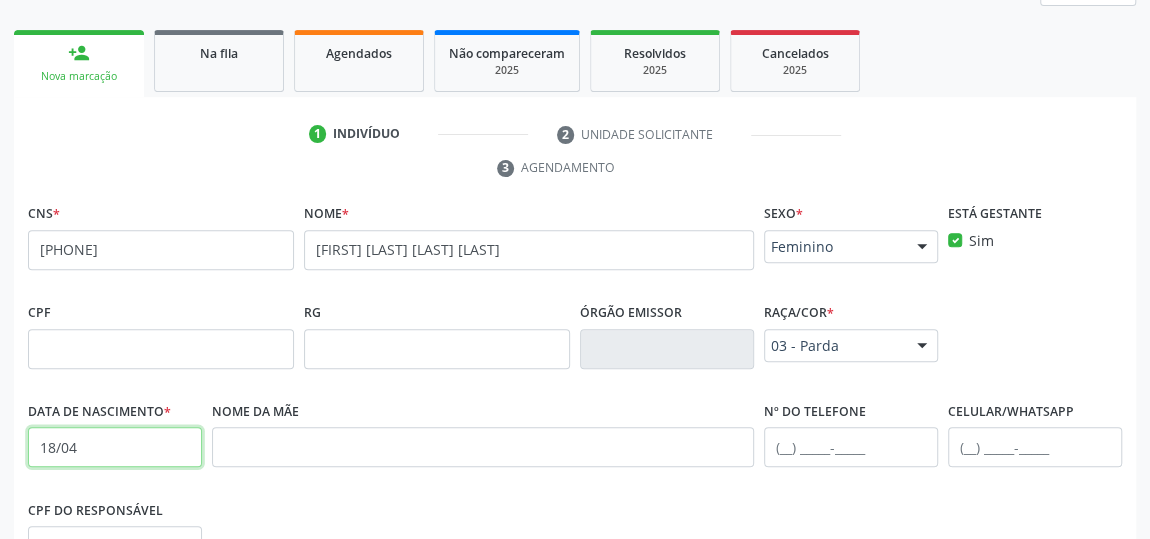 type on "[DATE]" 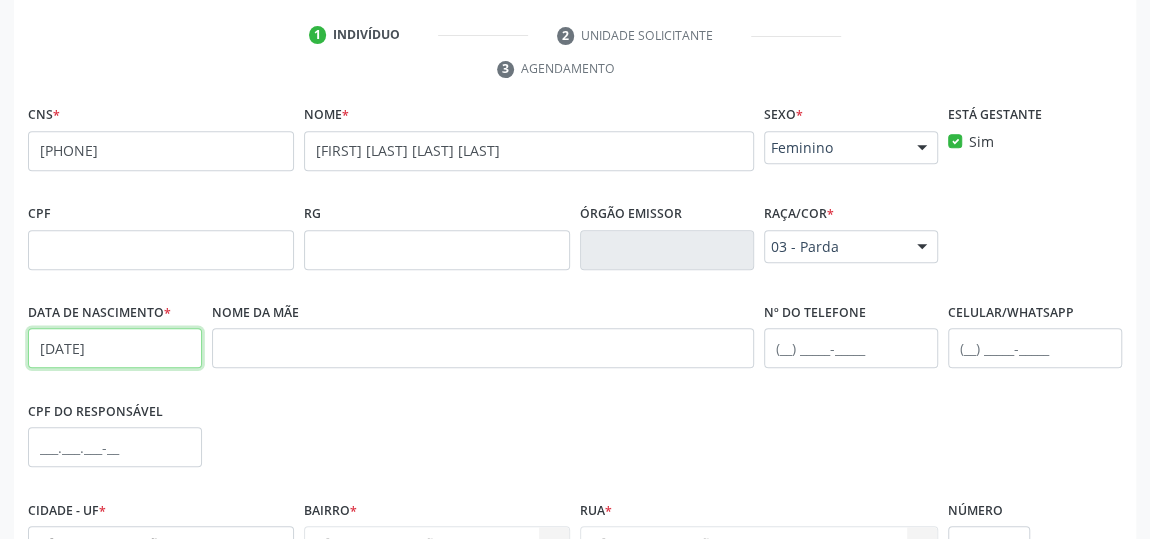 scroll, scrollTop: 479, scrollLeft: 0, axis: vertical 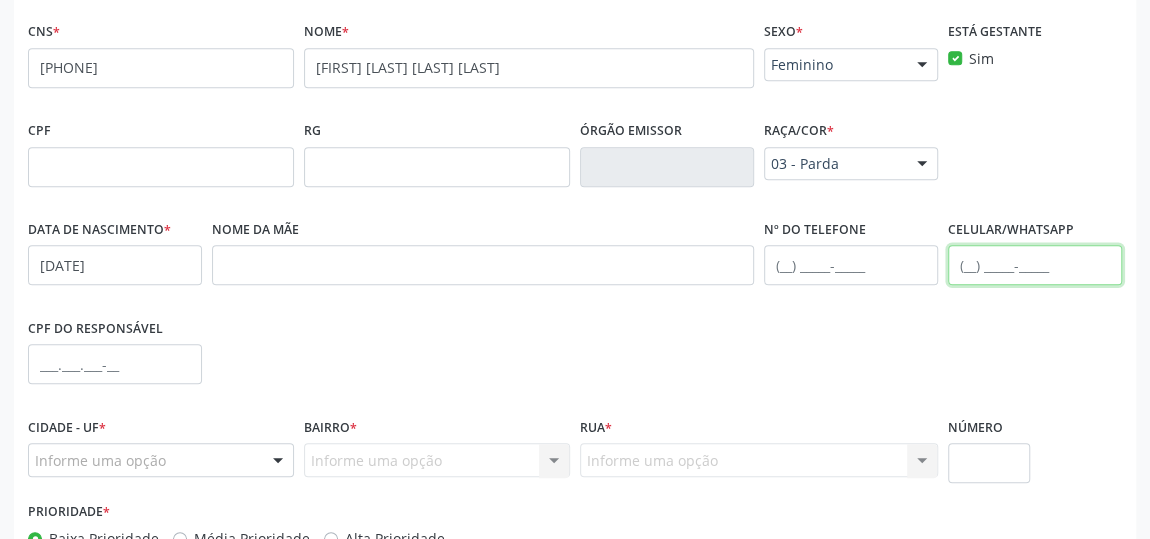 click at bounding box center (1035, 265) 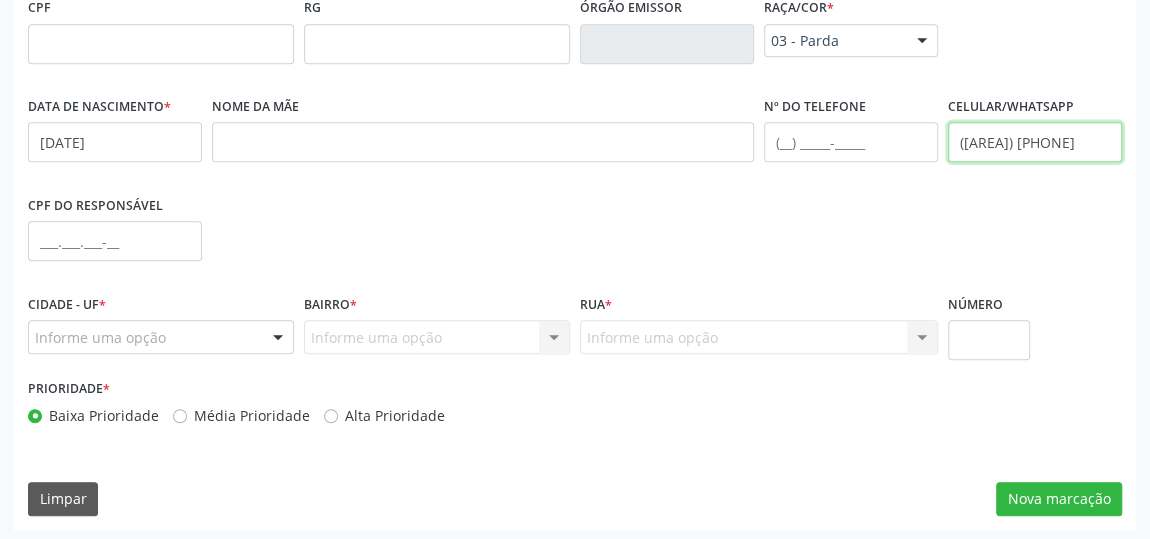 scroll, scrollTop: 604, scrollLeft: 0, axis: vertical 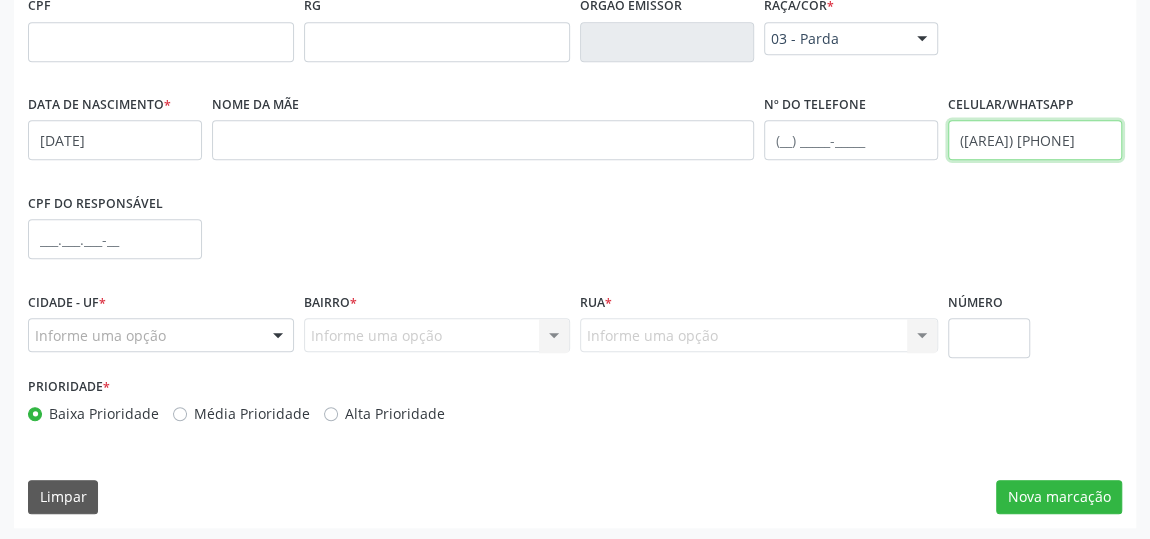 type on "([AREA]) [PHONE]" 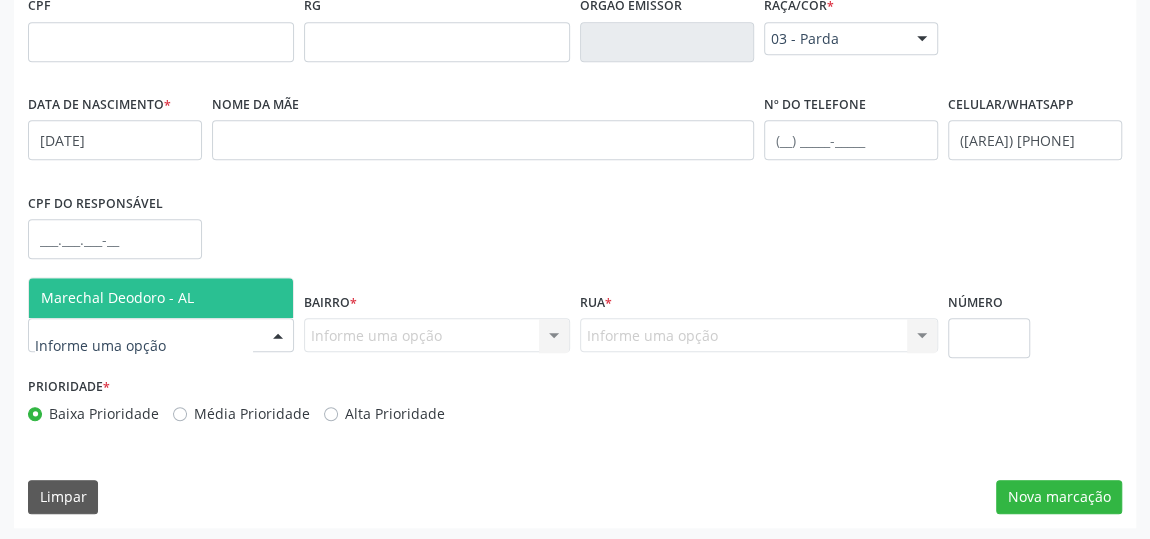 click at bounding box center [278, 336] 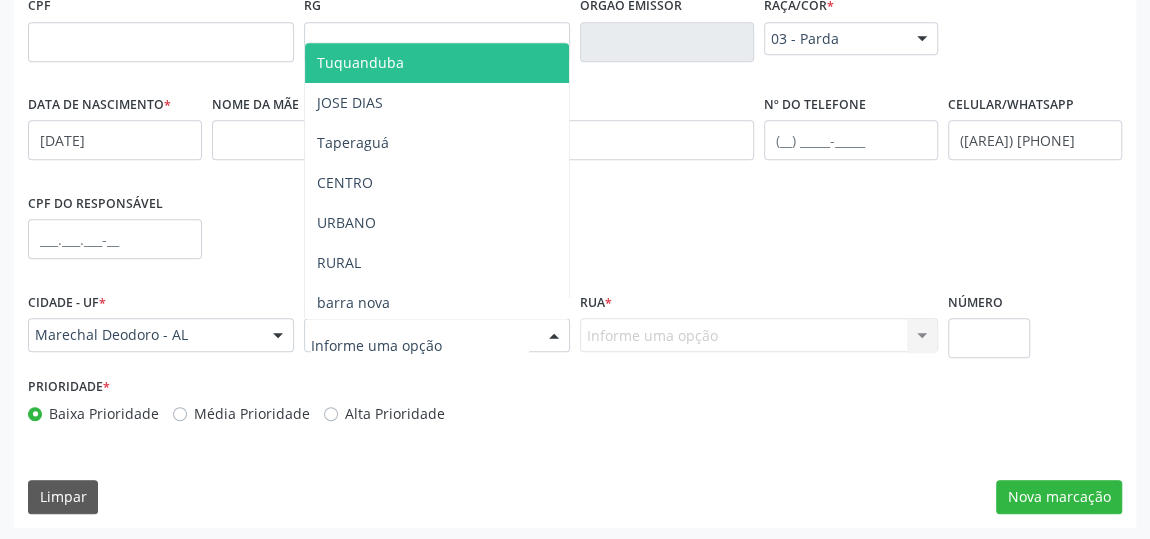 click at bounding box center (554, 336) 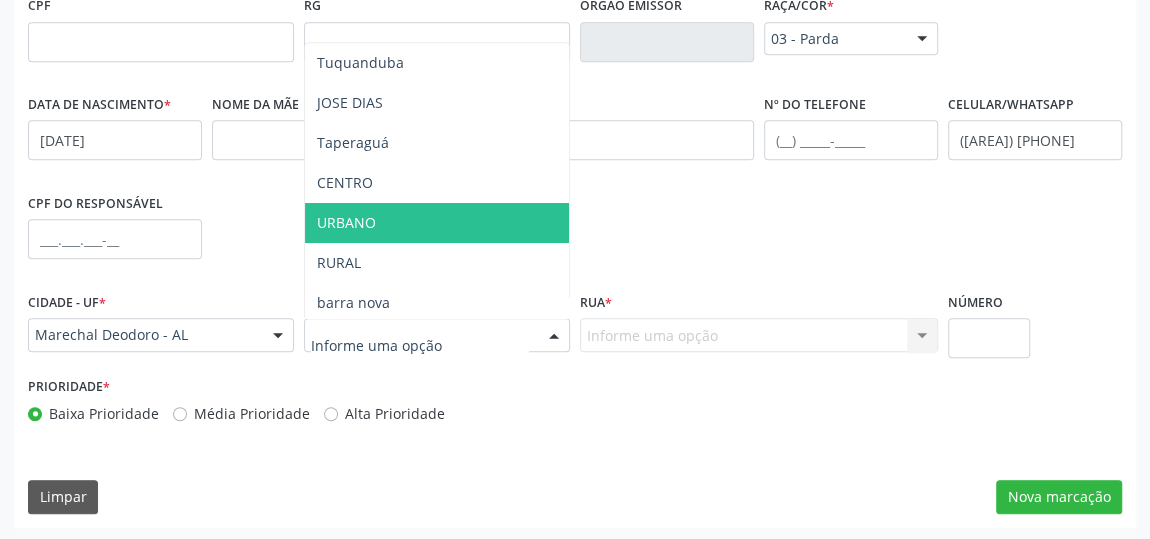 click on "URBANO" at bounding box center (437, 223) 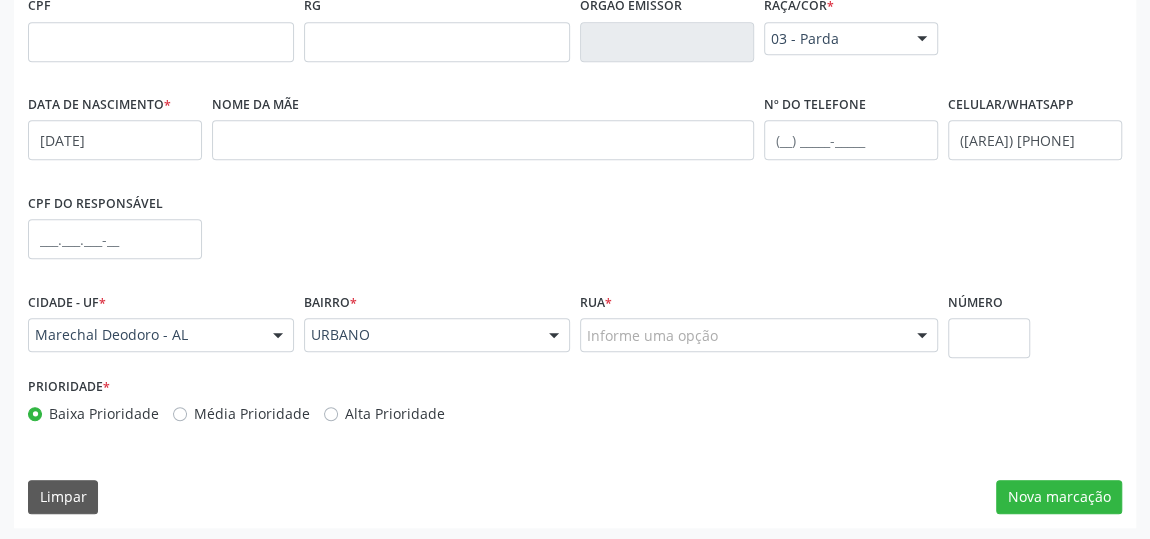 click at bounding box center [922, 336] 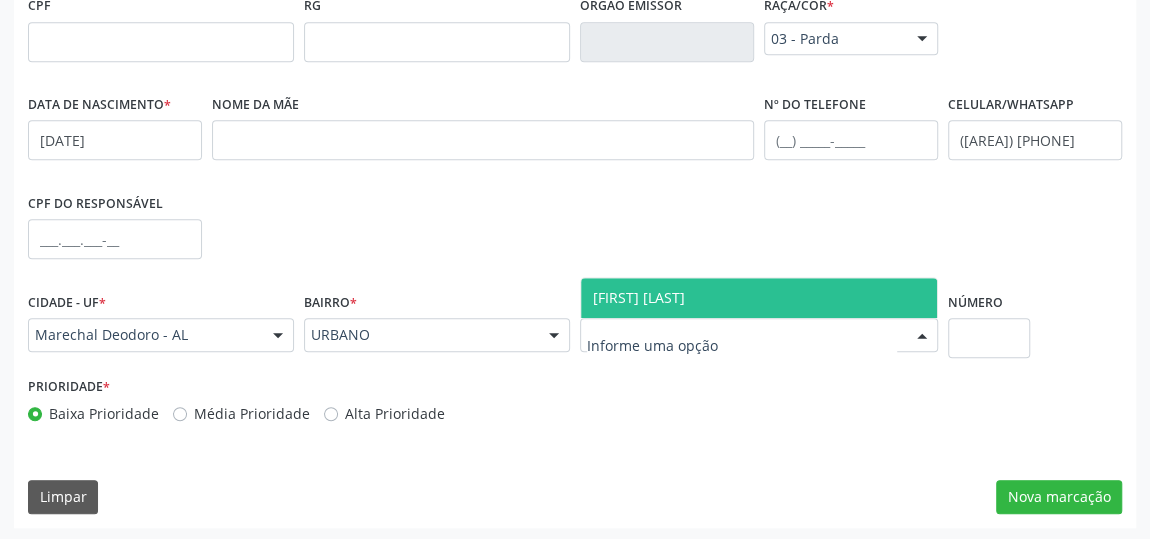 click on "[FIRST] [LAST]" at bounding box center [759, 298] 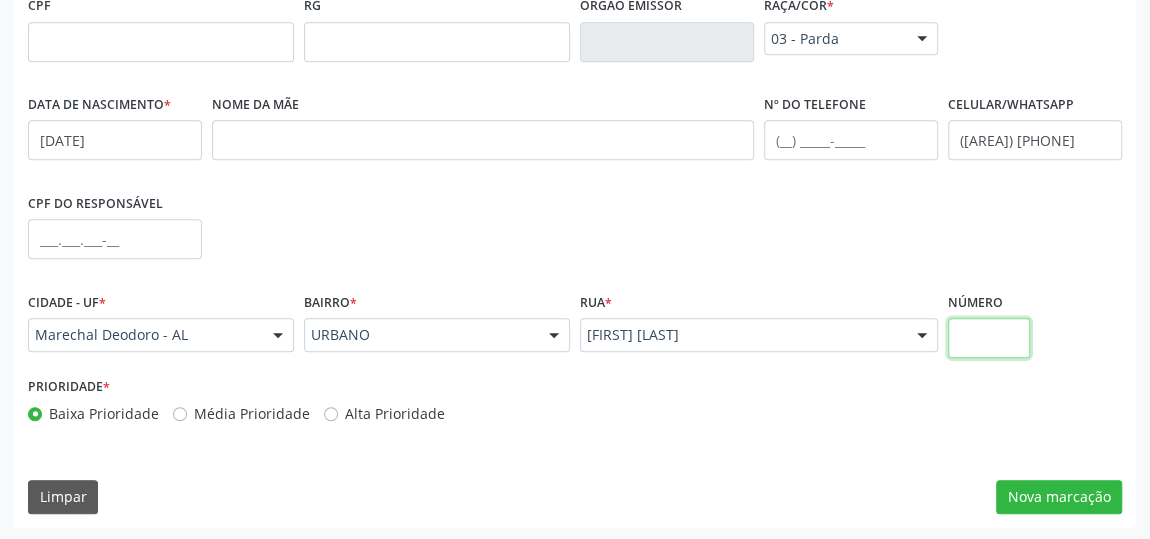 click at bounding box center [989, 338] 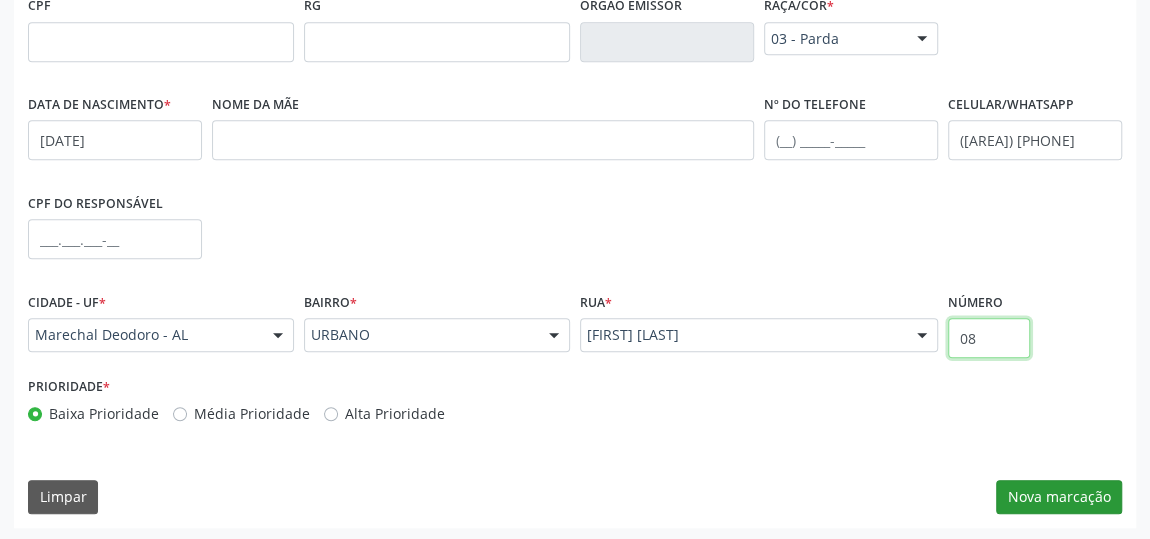 type on "08" 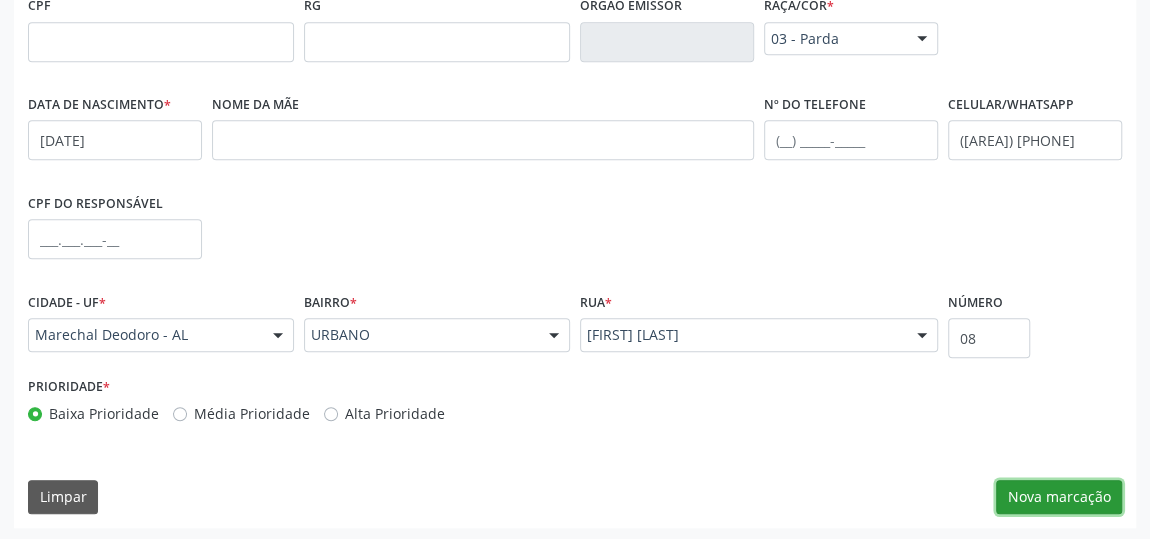 click on "Nova marcação" at bounding box center (1059, 497) 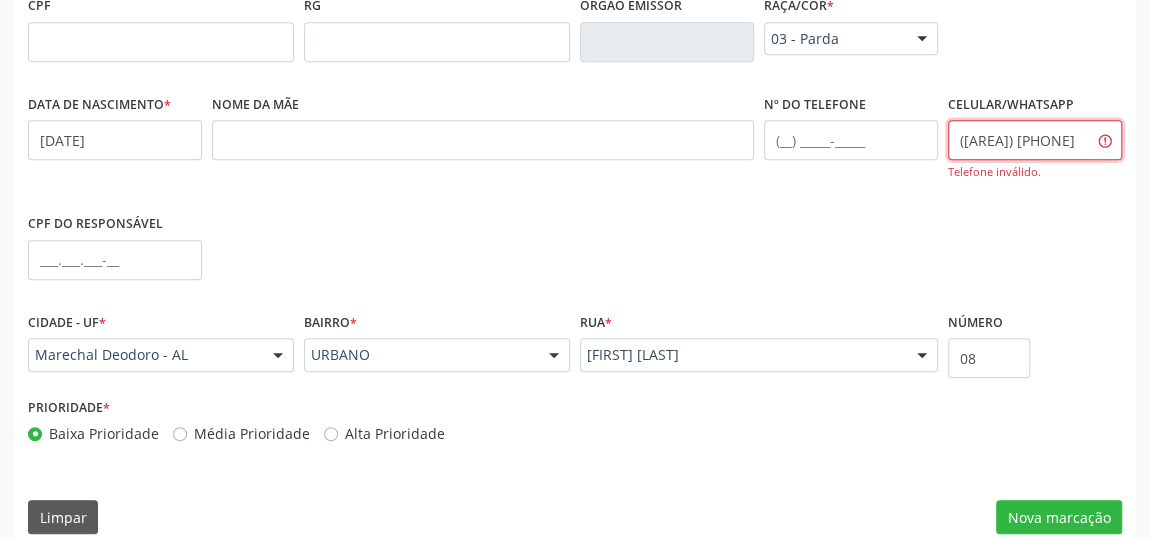 click on "([AREA]) [PHONE]" at bounding box center (1035, 140) 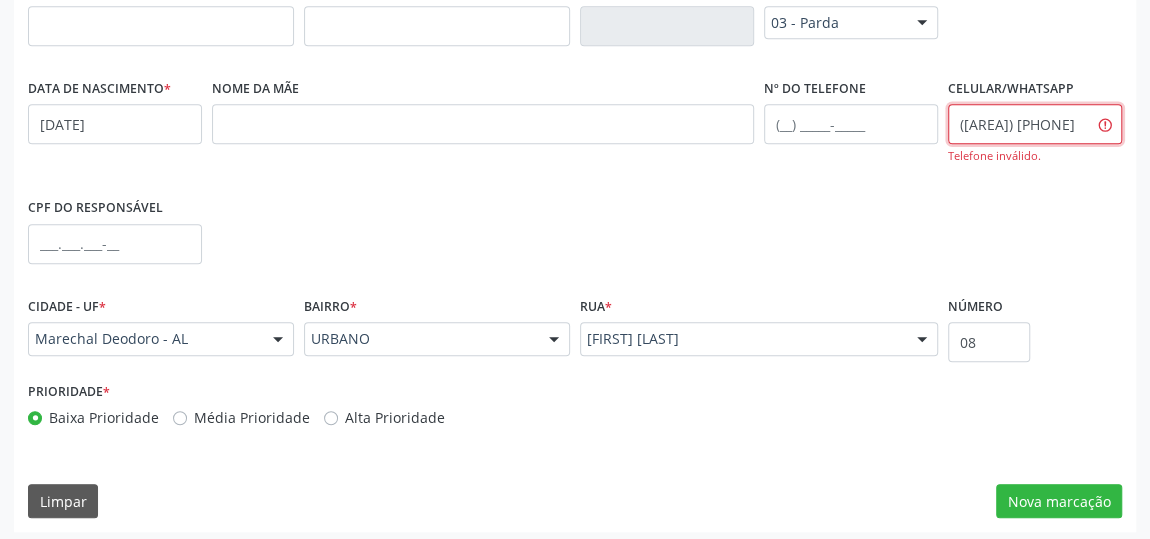 scroll, scrollTop: 624, scrollLeft: 0, axis: vertical 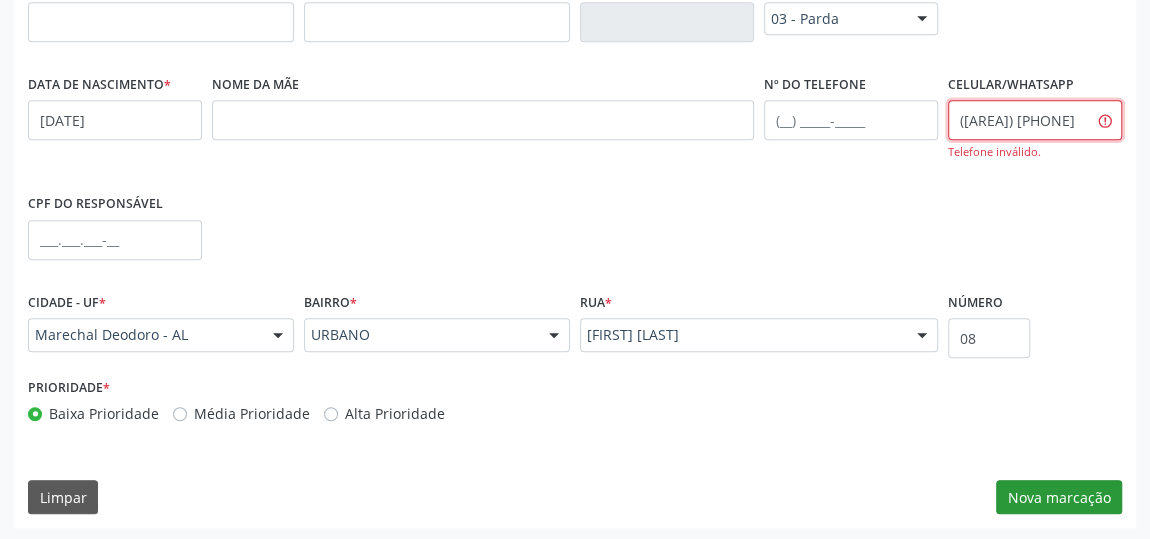 type on "([AREA]) [PHONE]" 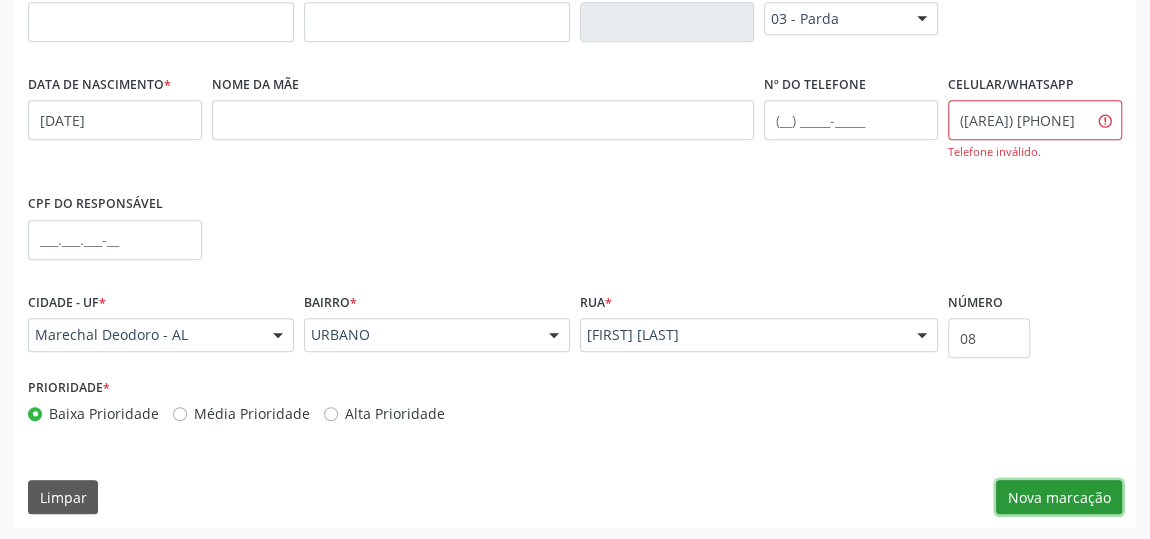 click on "Nova marcação" at bounding box center (1059, 497) 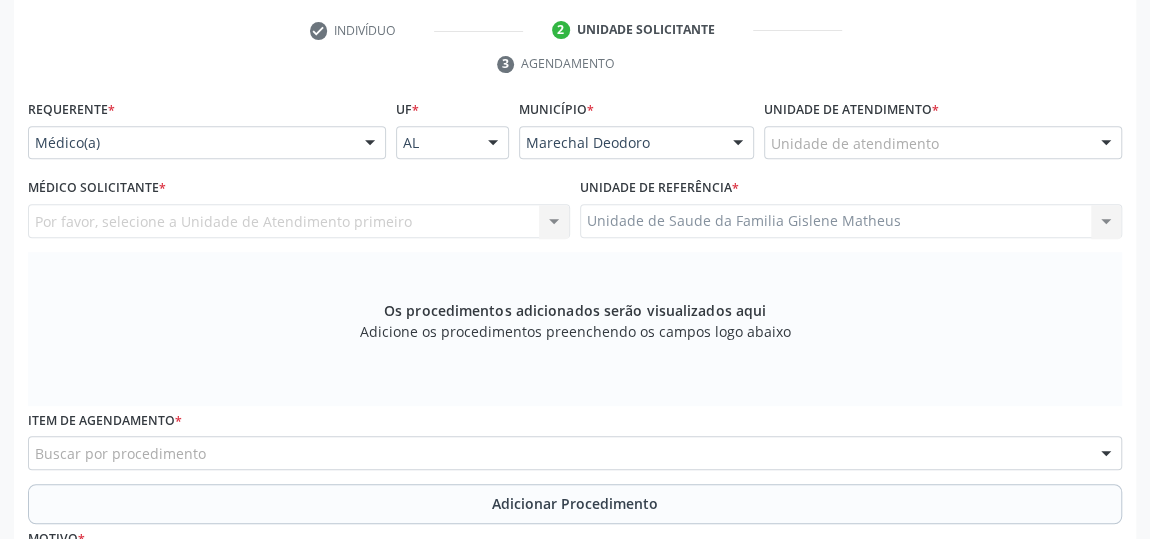 scroll, scrollTop: 256, scrollLeft: 0, axis: vertical 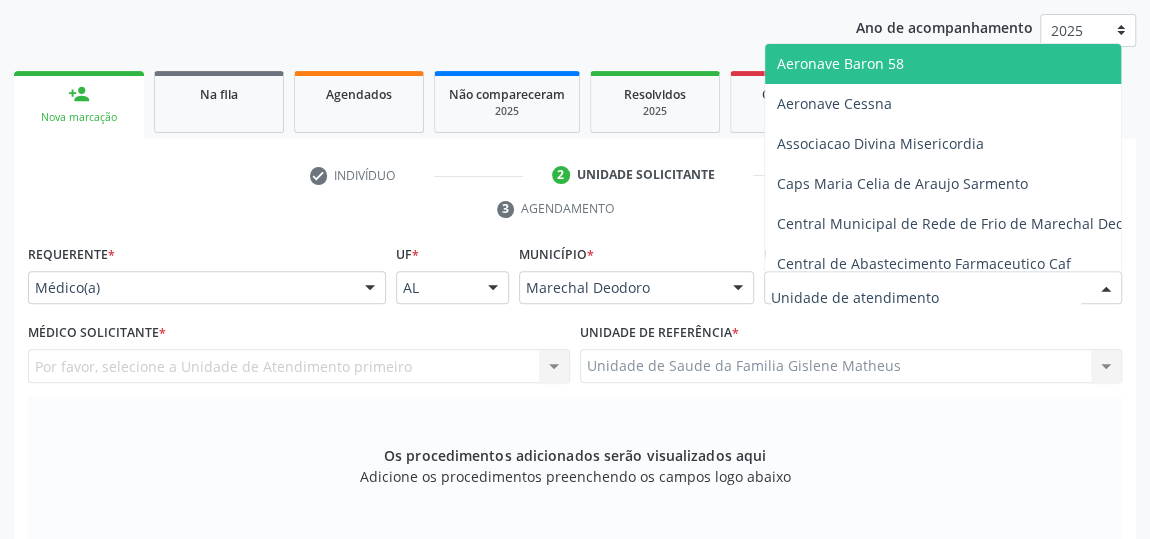 click at bounding box center (943, 288) 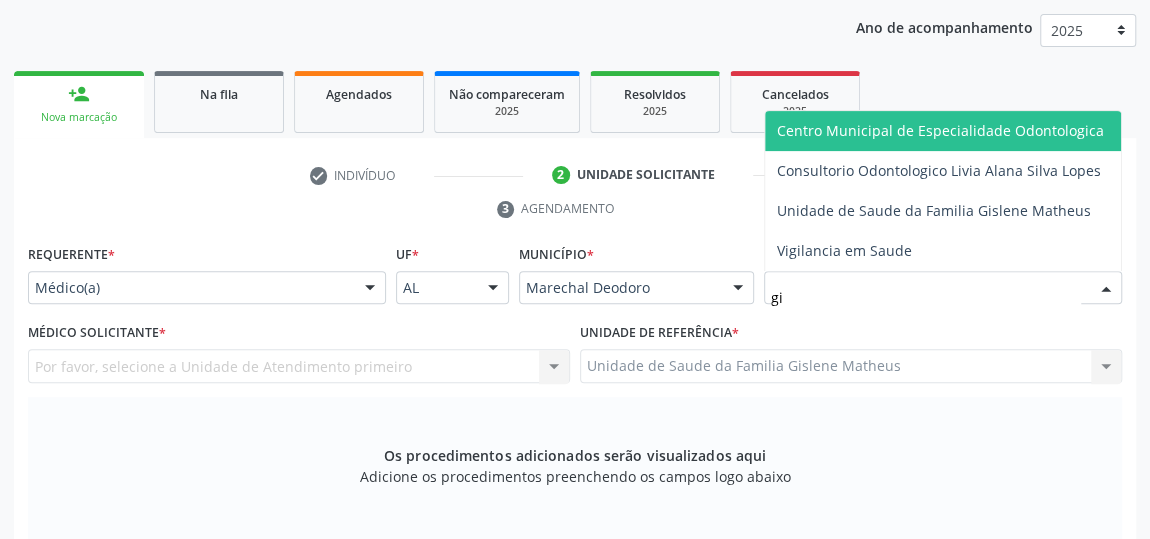 type on "gis" 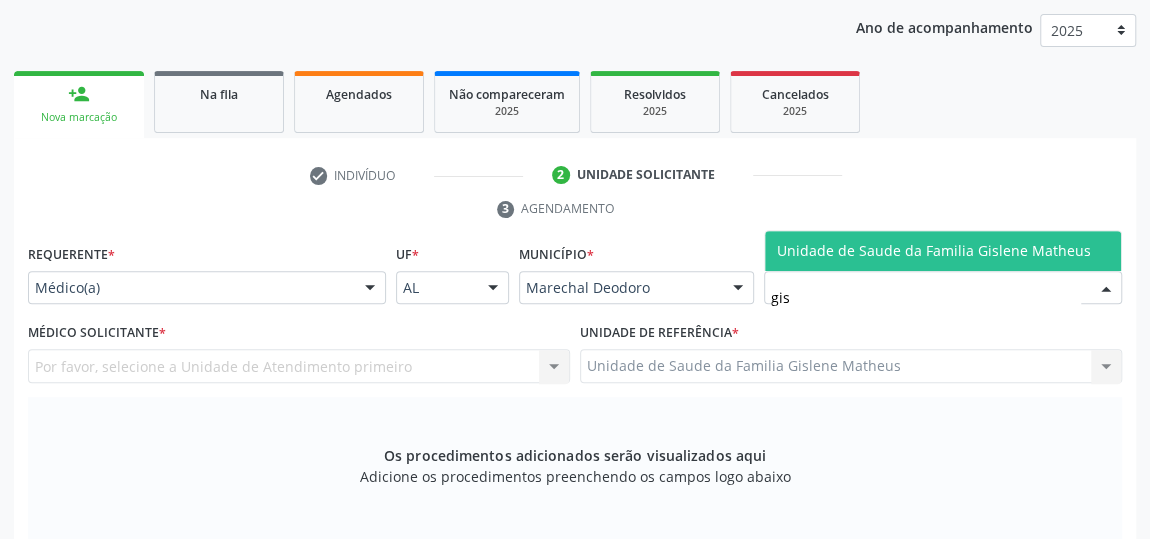 click on "Unidade de Saude da Familia Gislene Matheus" at bounding box center [934, 250] 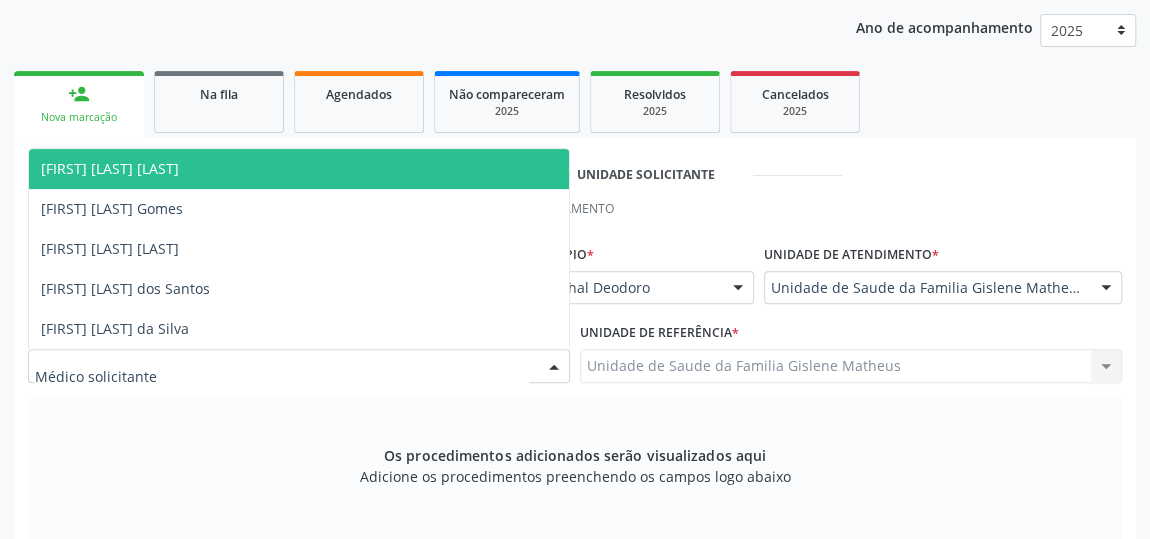 click at bounding box center [554, 367] 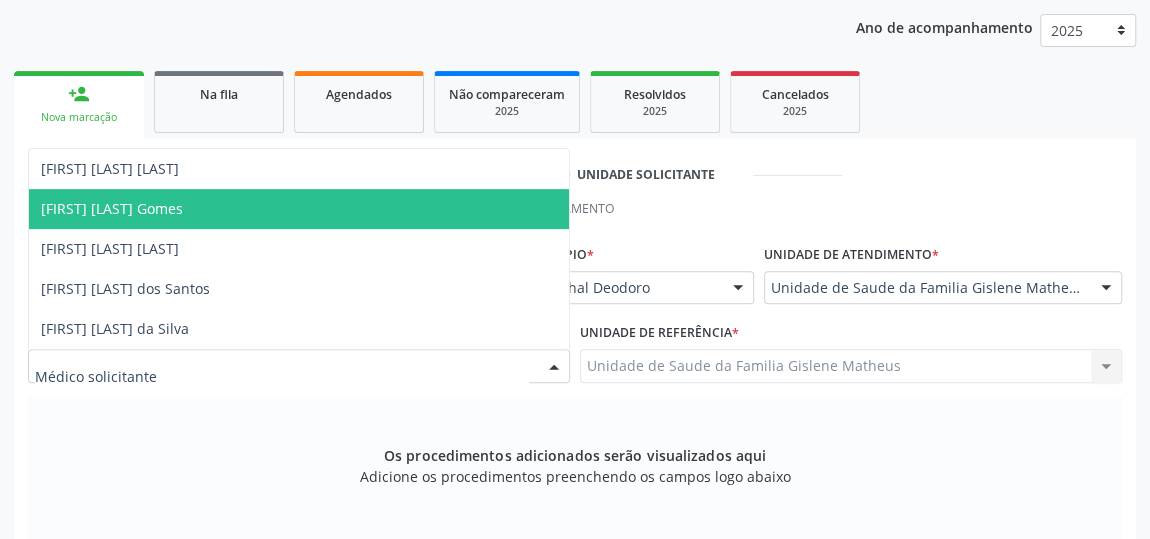 click on "[FIRST] [LAST] Gomes" at bounding box center (112, 208) 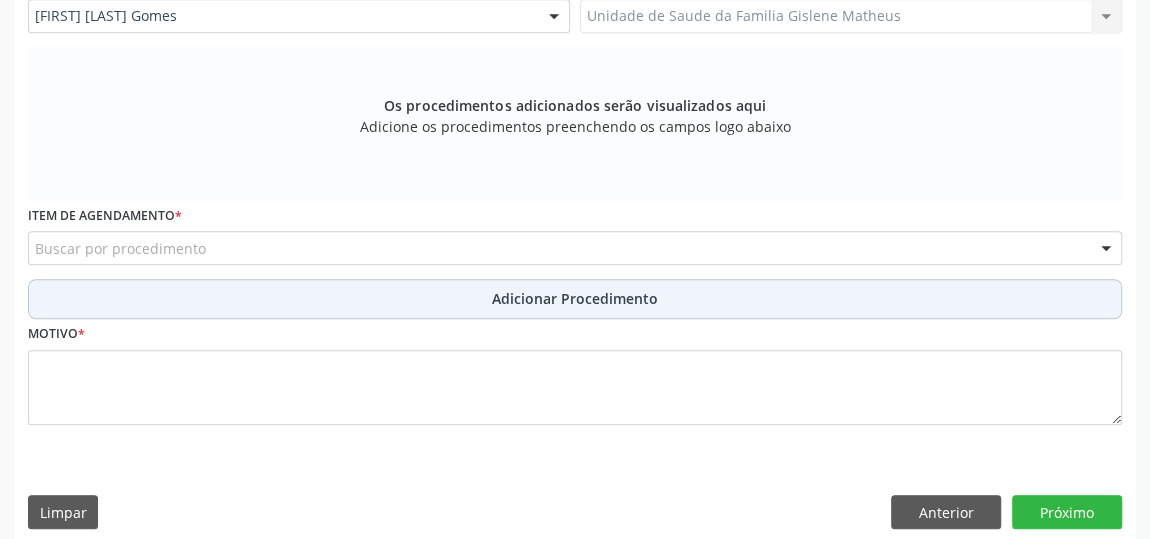 scroll, scrollTop: 620, scrollLeft: 0, axis: vertical 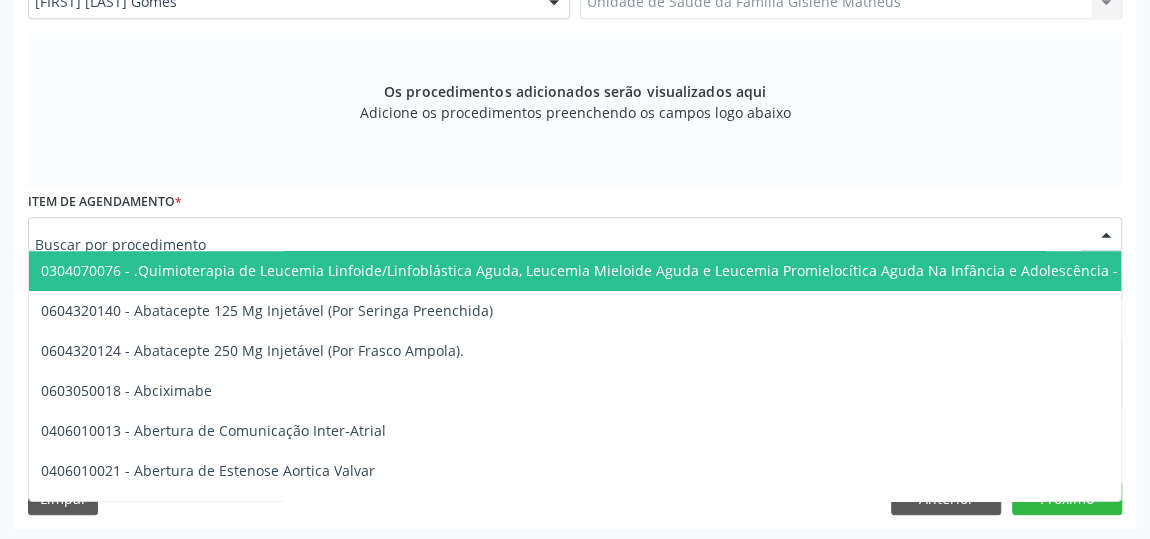 click at bounding box center [575, 234] 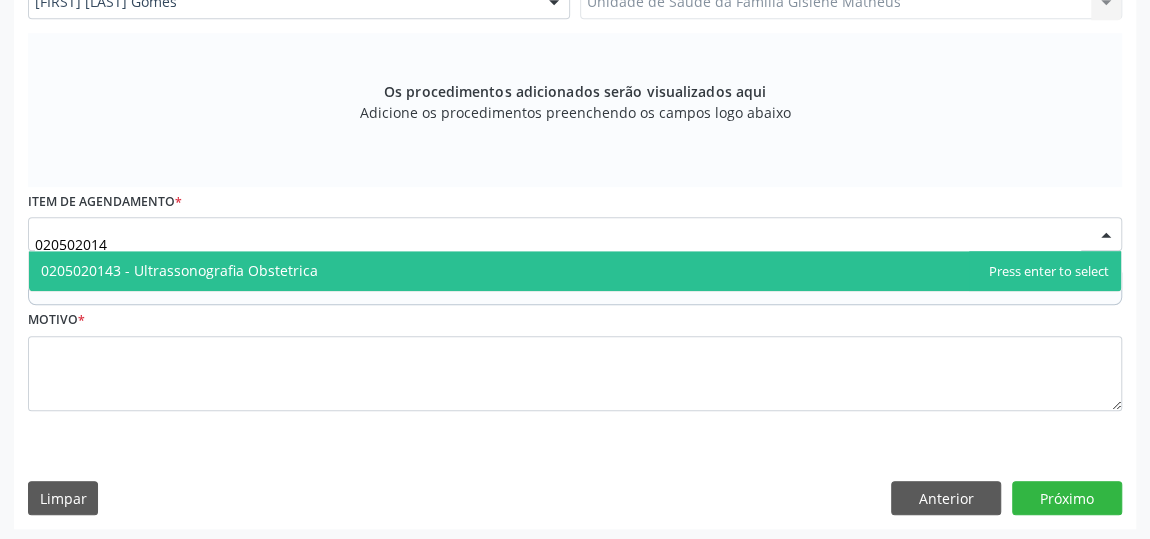 type on "[NUMBER]" 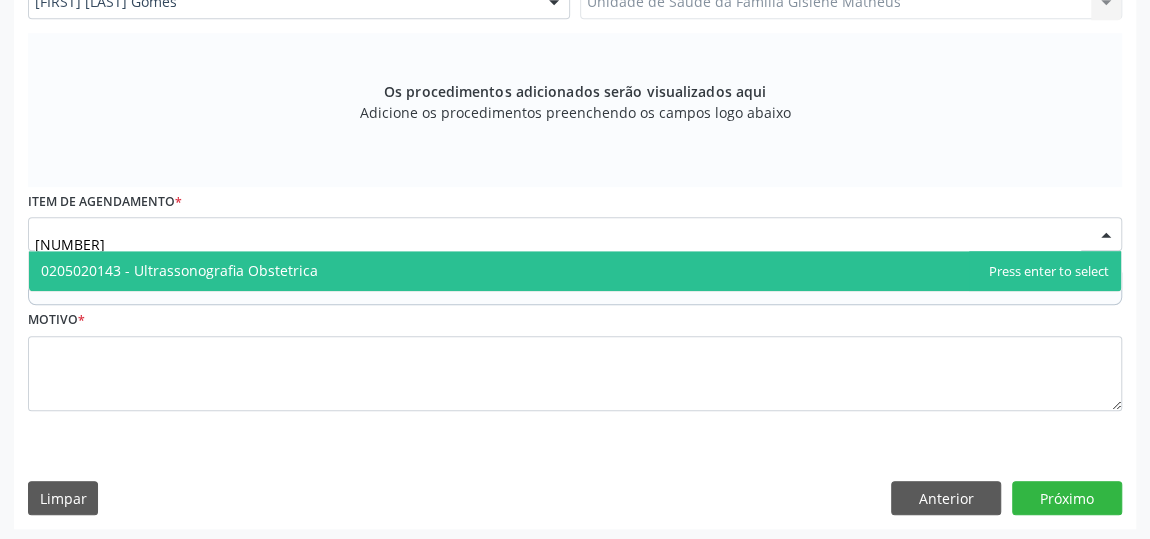 click on "0205020143 - Ultrassonografia Obstetrica" at bounding box center (575, 271) 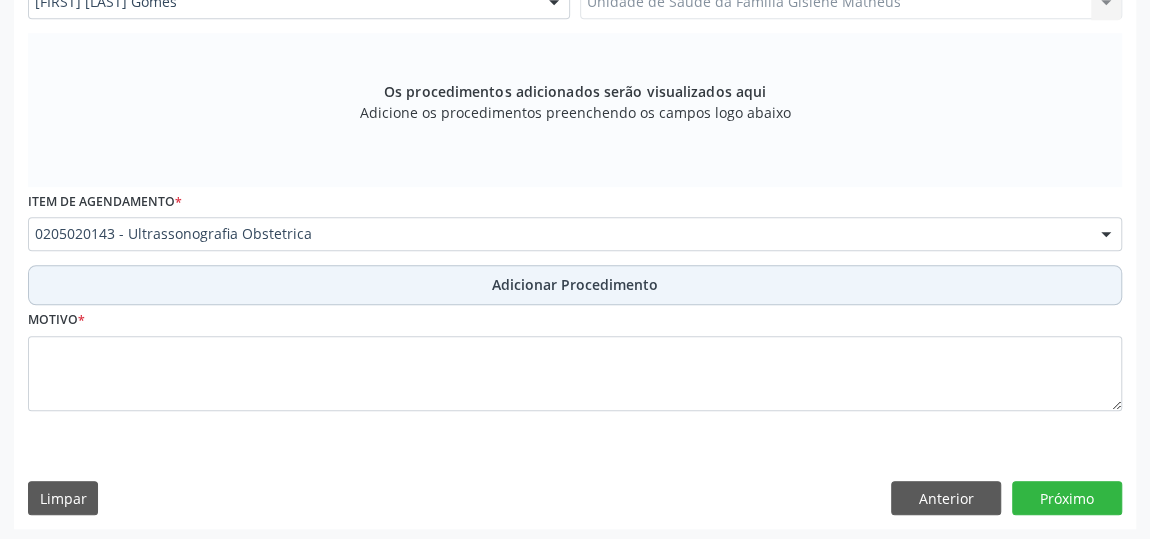 click on "Adicionar Procedimento" at bounding box center (575, 284) 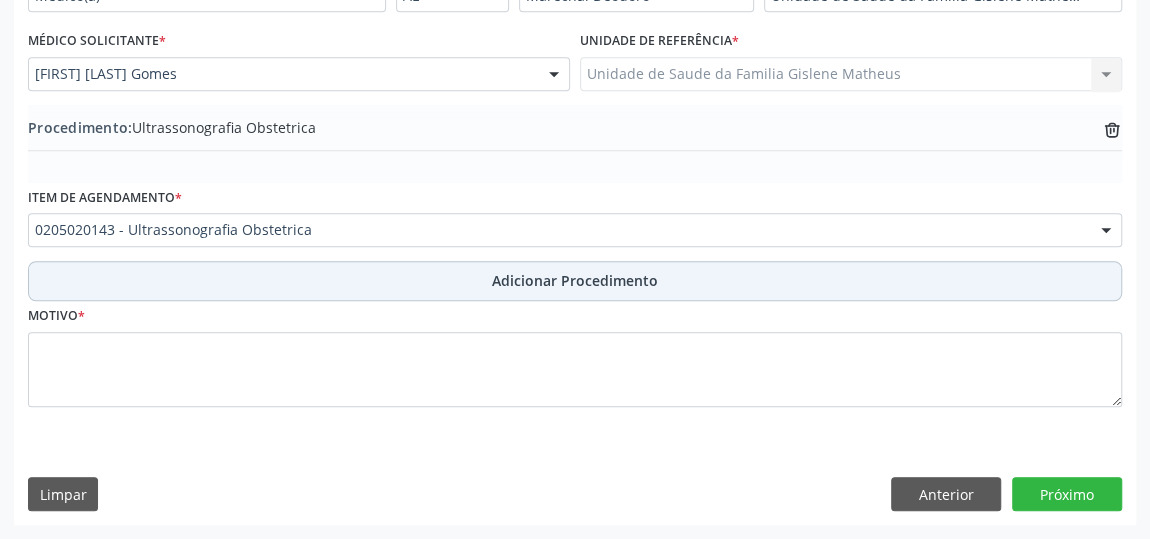 scroll, scrollTop: 544, scrollLeft: 0, axis: vertical 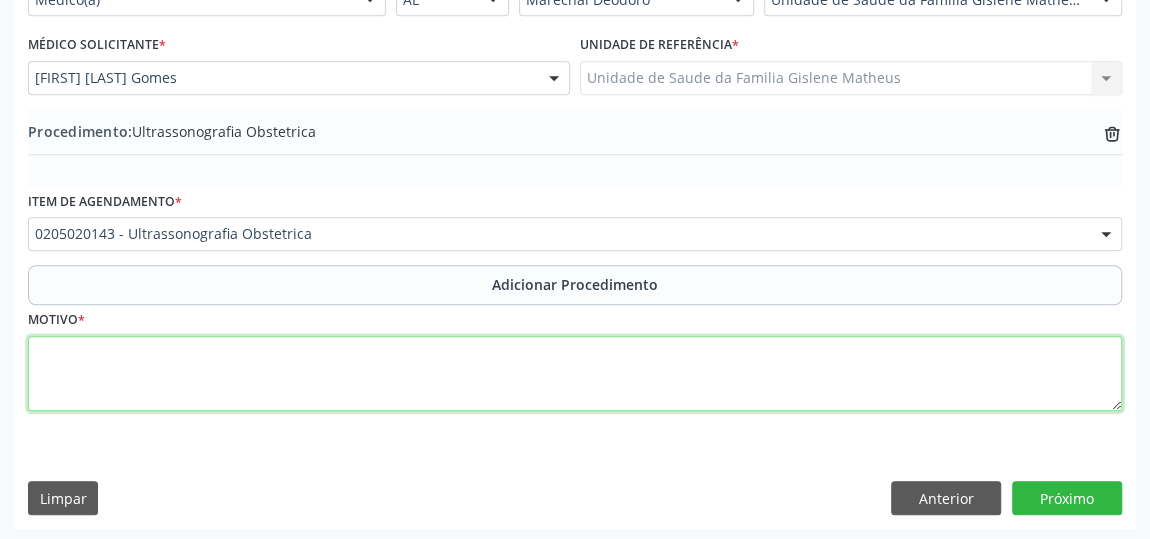 click at bounding box center (575, 374) 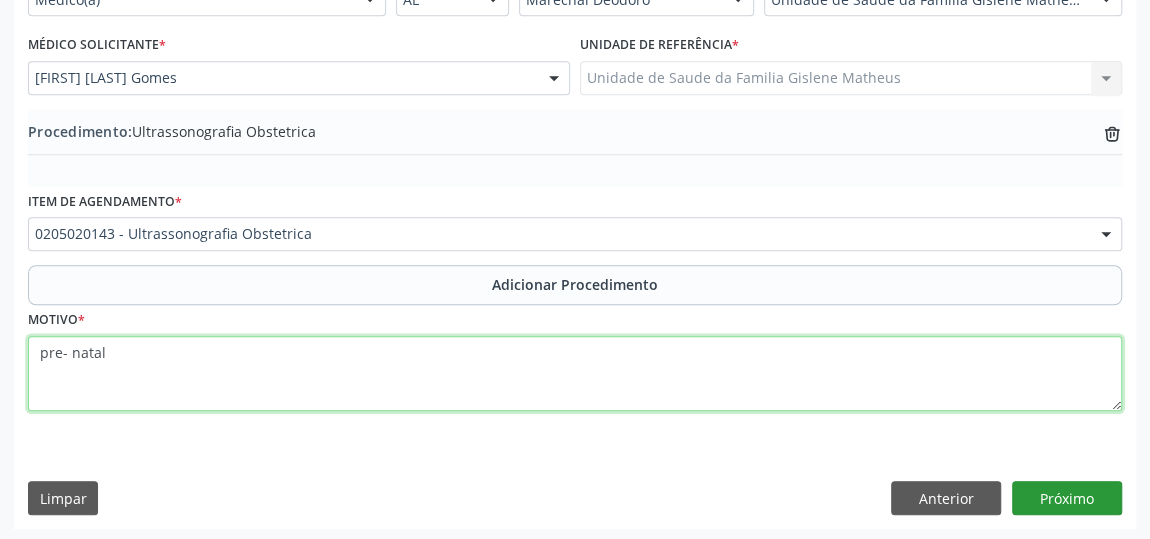 type on "pre- natal" 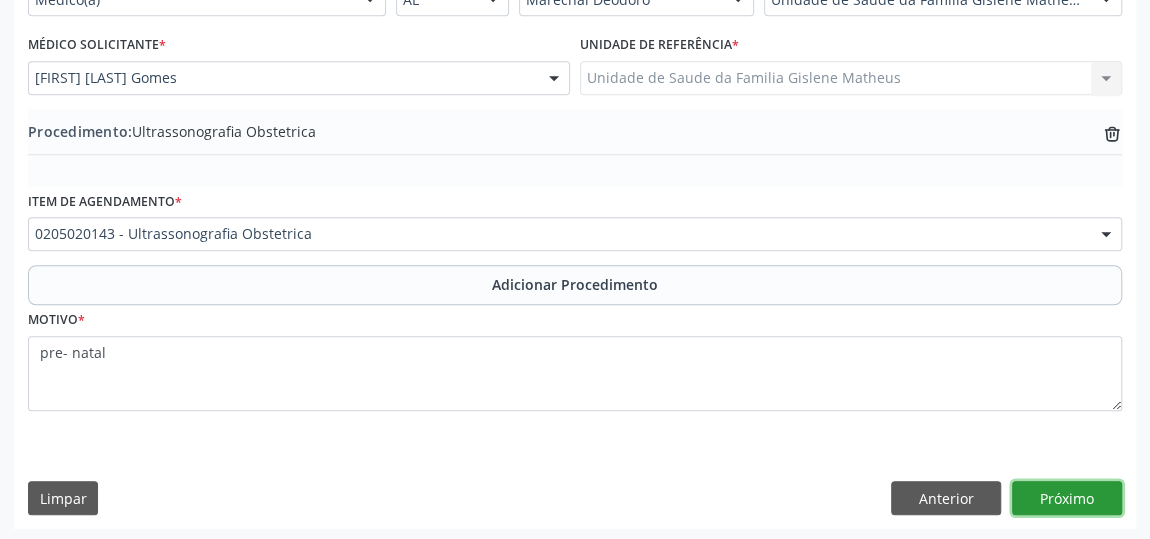 click on "Próximo" at bounding box center (1067, 498) 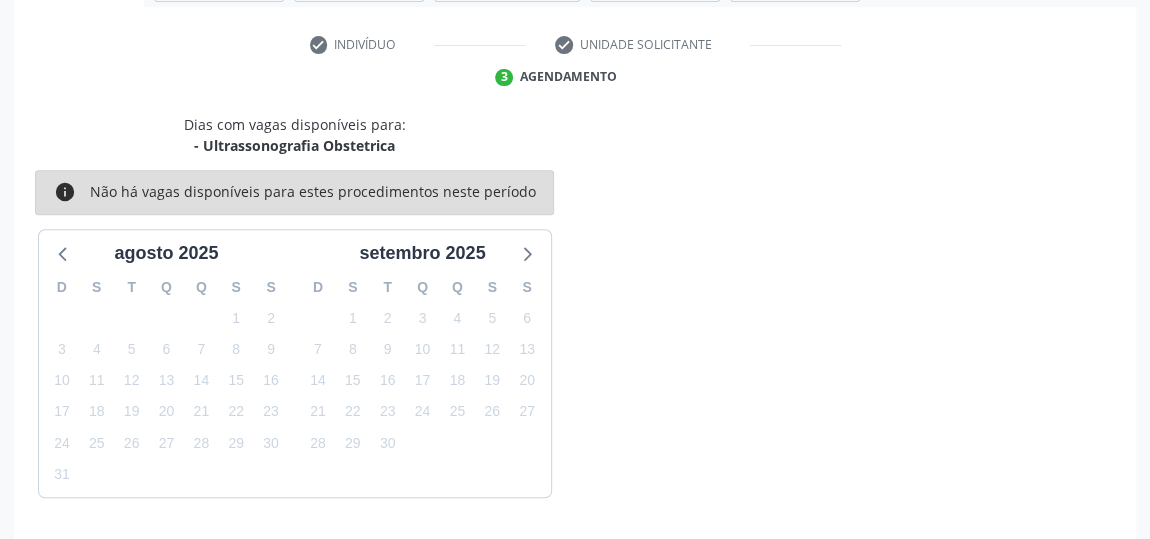 scroll, scrollTop: 446, scrollLeft: 0, axis: vertical 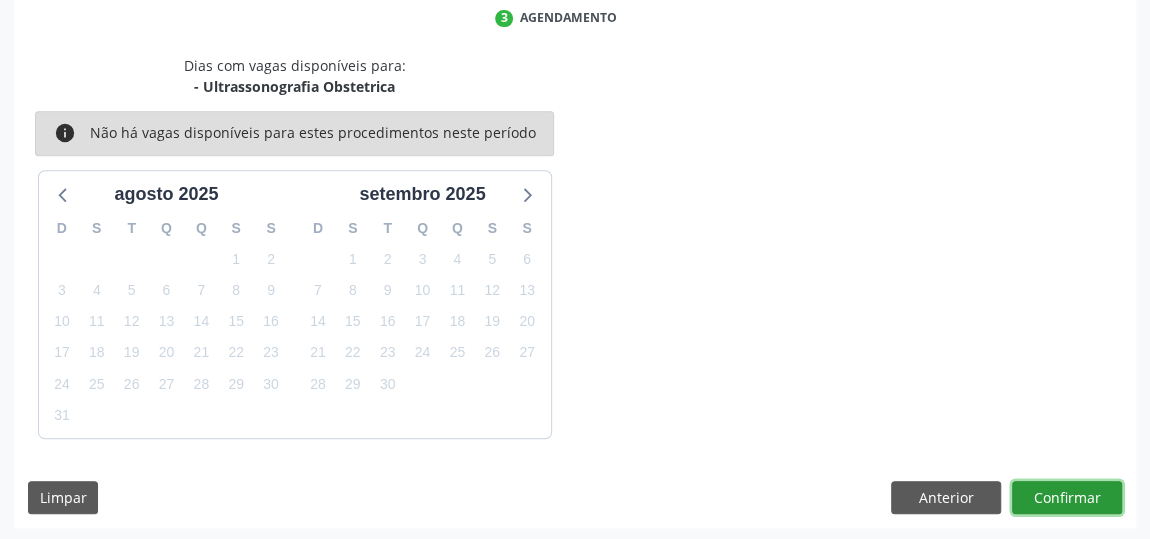 click on "Confirmar" at bounding box center [1067, 498] 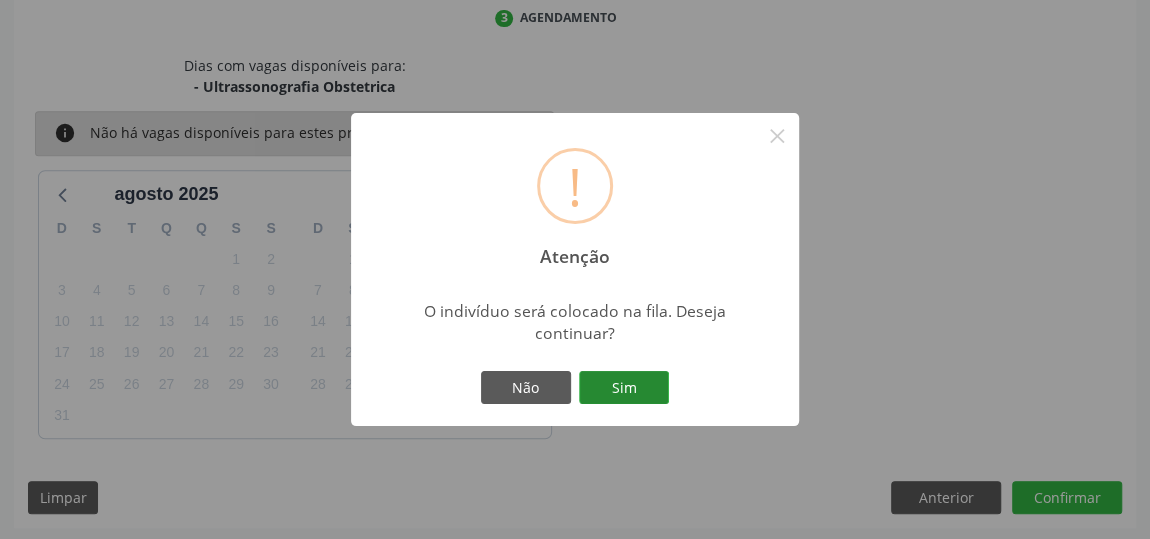click on "Sim" at bounding box center [624, 388] 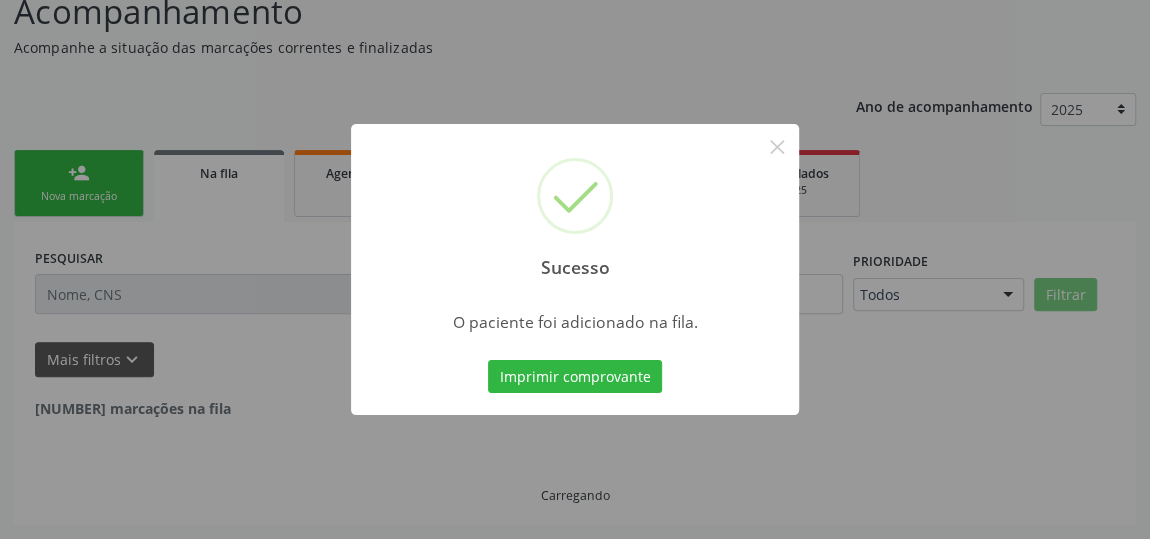 scroll, scrollTop: 153, scrollLeft: 0, axis: vertical 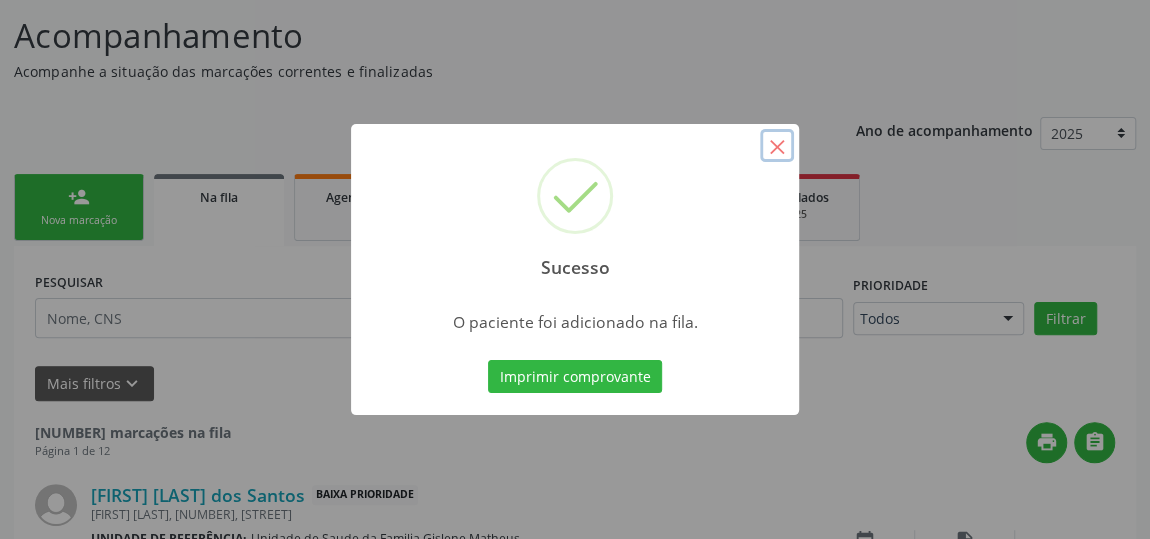 click on "×" at bounding box center (777, 146) 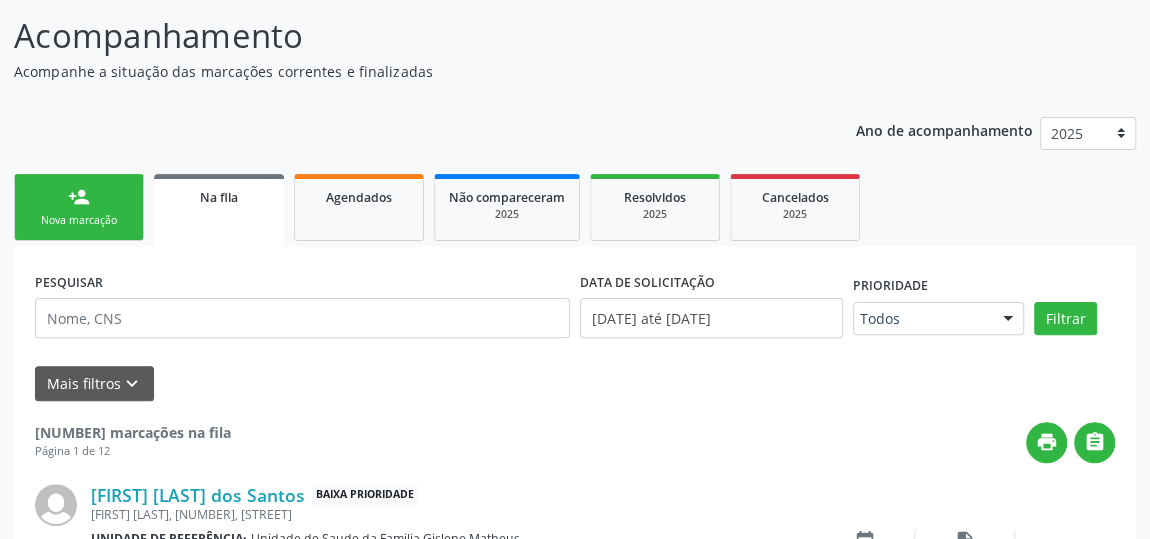 click on "Nova marcação" at bounding box center (79, 220) 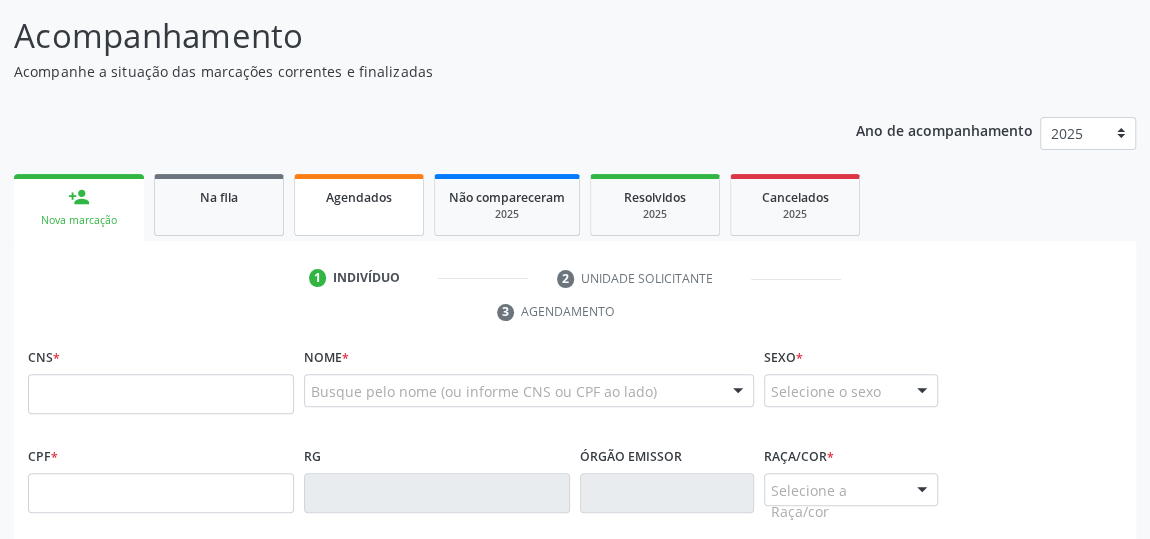 click on "Agendados" at bounding box center (359, 205) 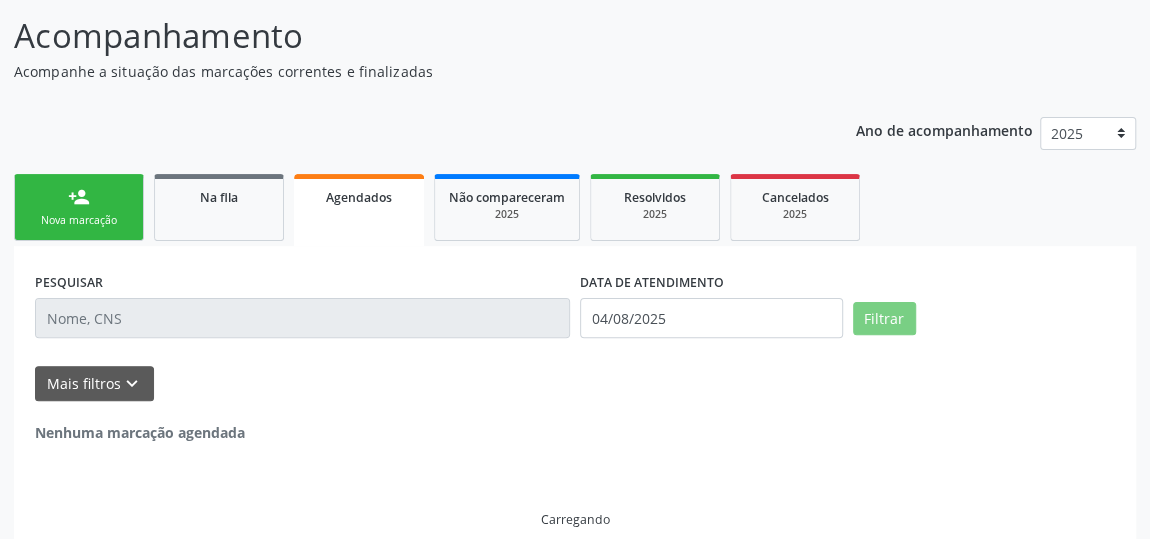 scroll, scrollTop: 89, scrollLeft: 0, axis: vertical 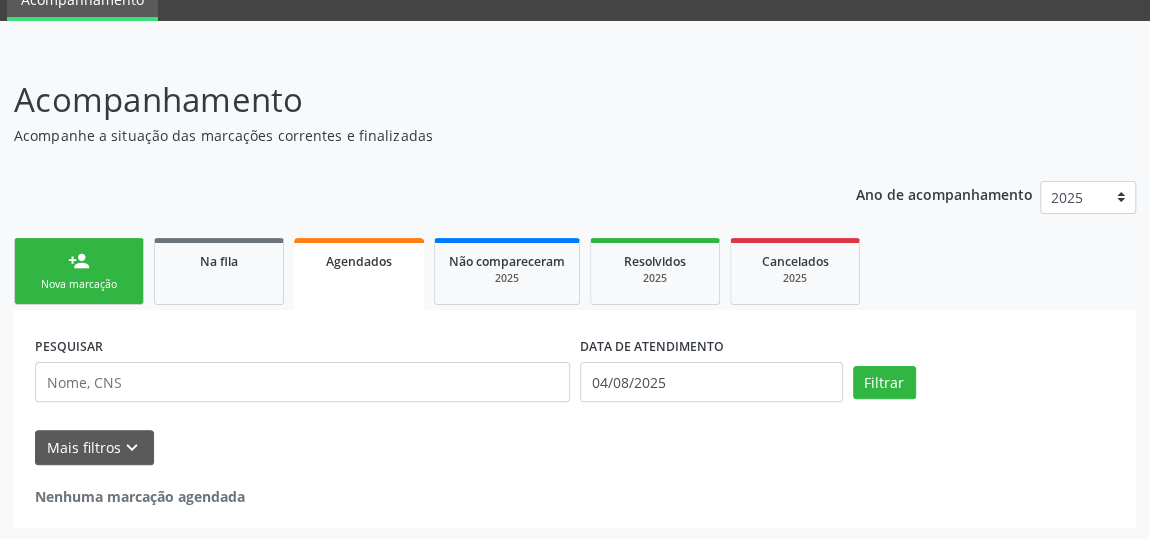 click on "Nova marcação" at bounding box center (79, 284) 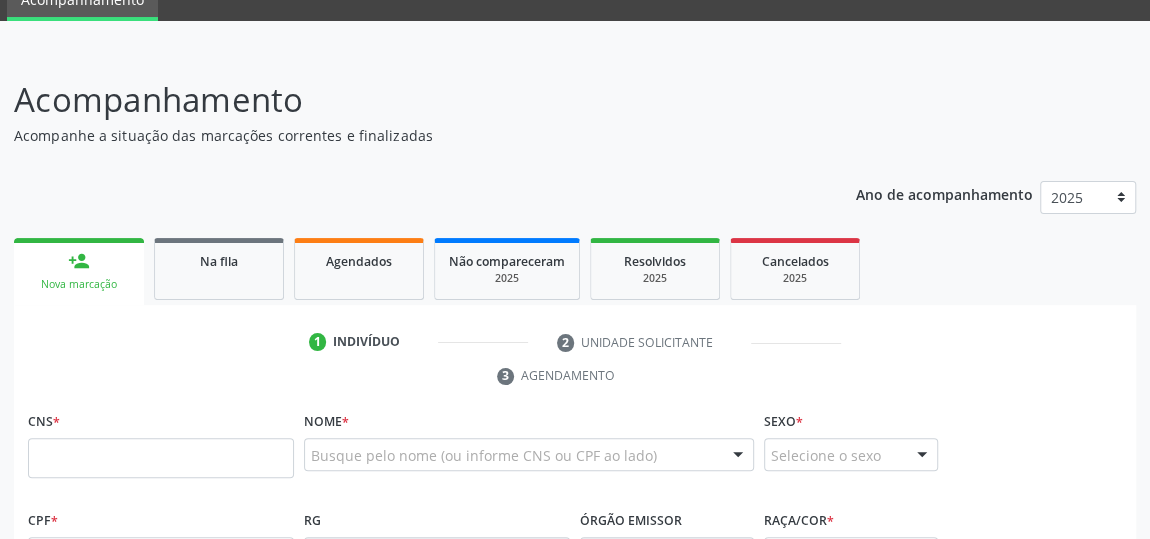 click on "Nova marcação" at bounding box center (79, 284) 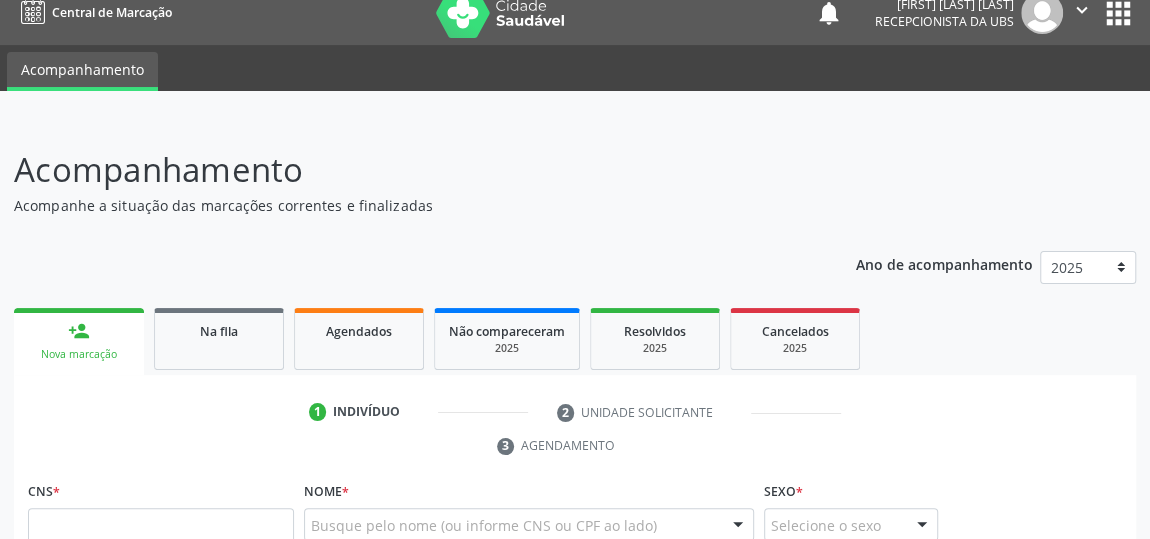 scroll, scrollTop: 0, scrollLeft: 0, axis: both 